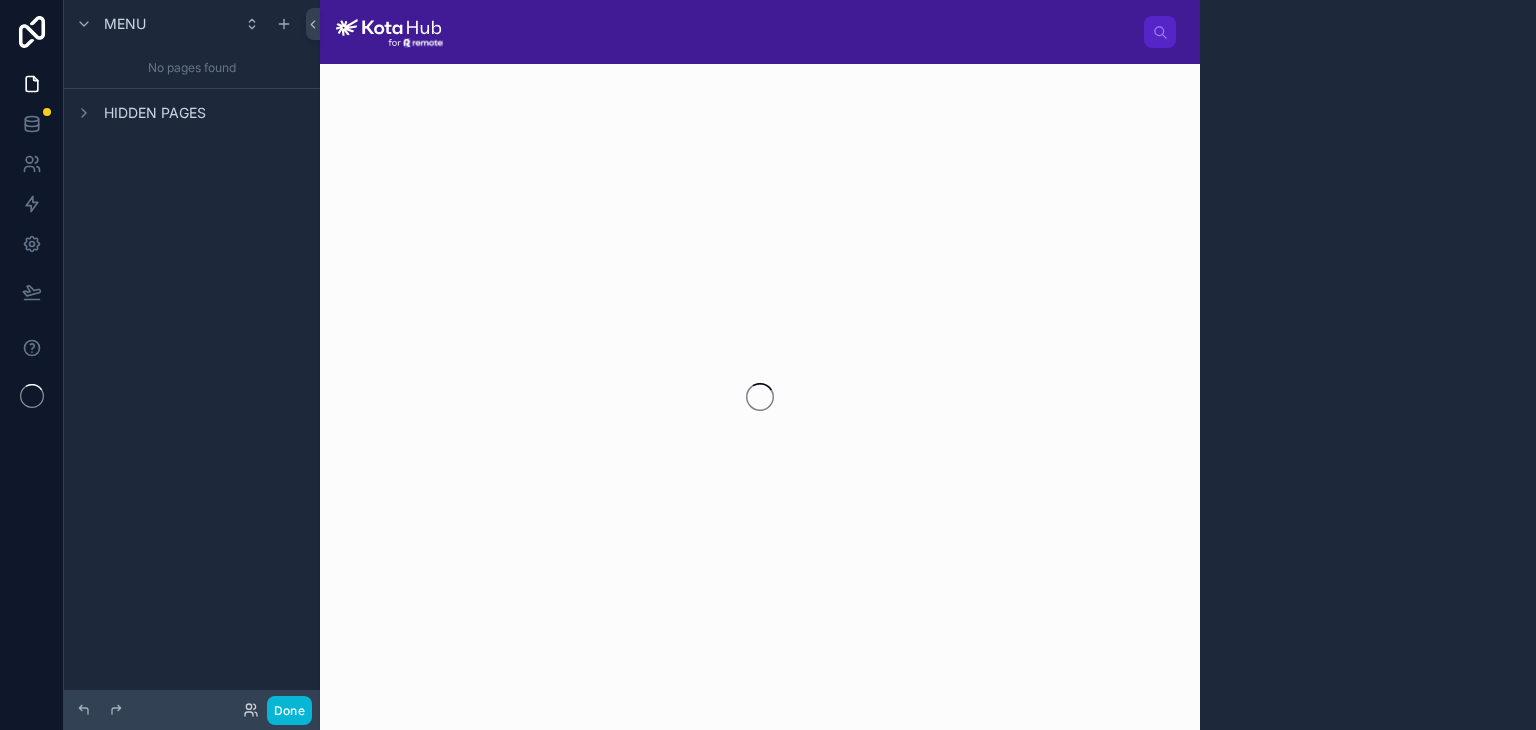 scroll, scrollTop: 0, scrollLeft: 0, axis: both 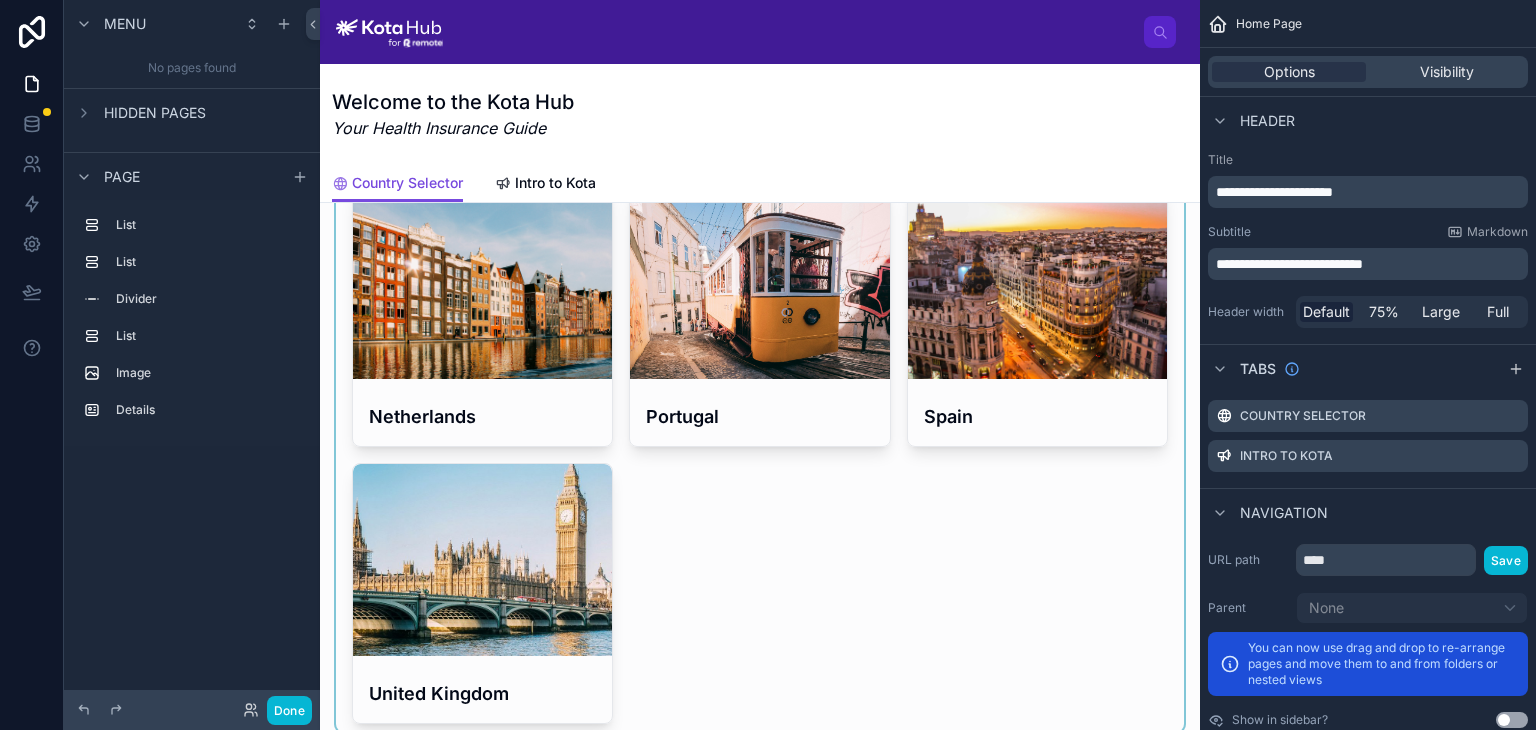 click at bounding box center [760, 177] 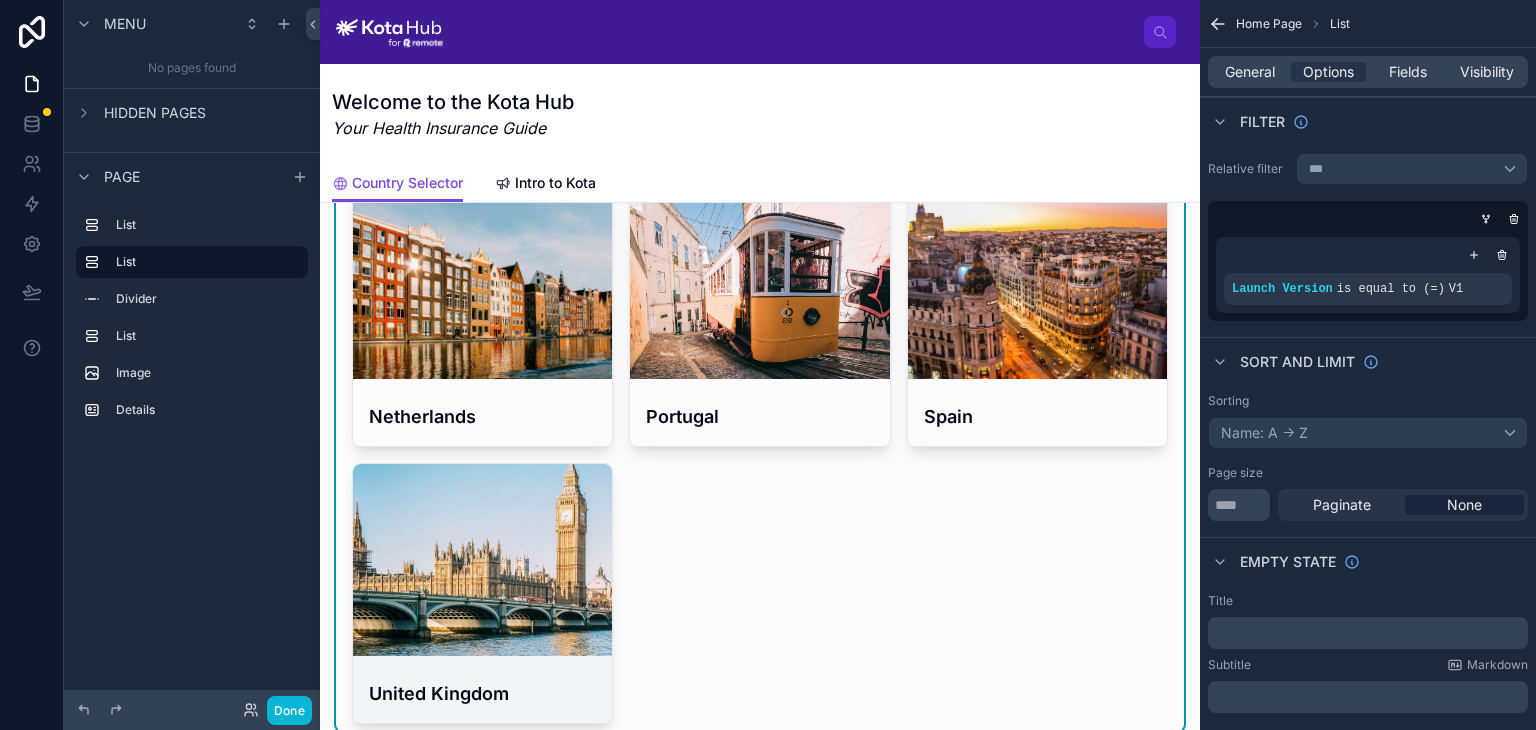 click at bounding box center [482, 560] 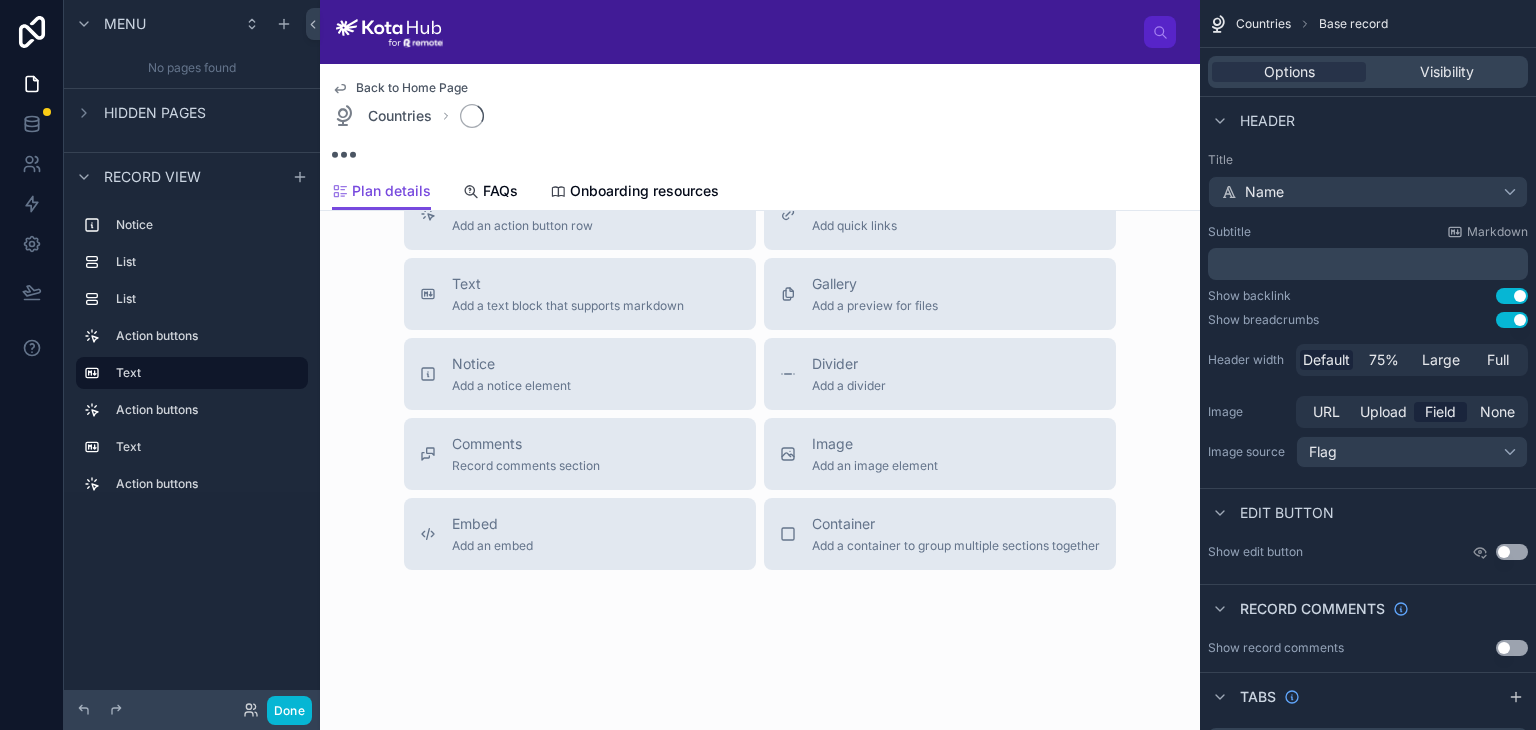 scroll, scrollTop: 725, scrollLeft: 0, axis: vertical 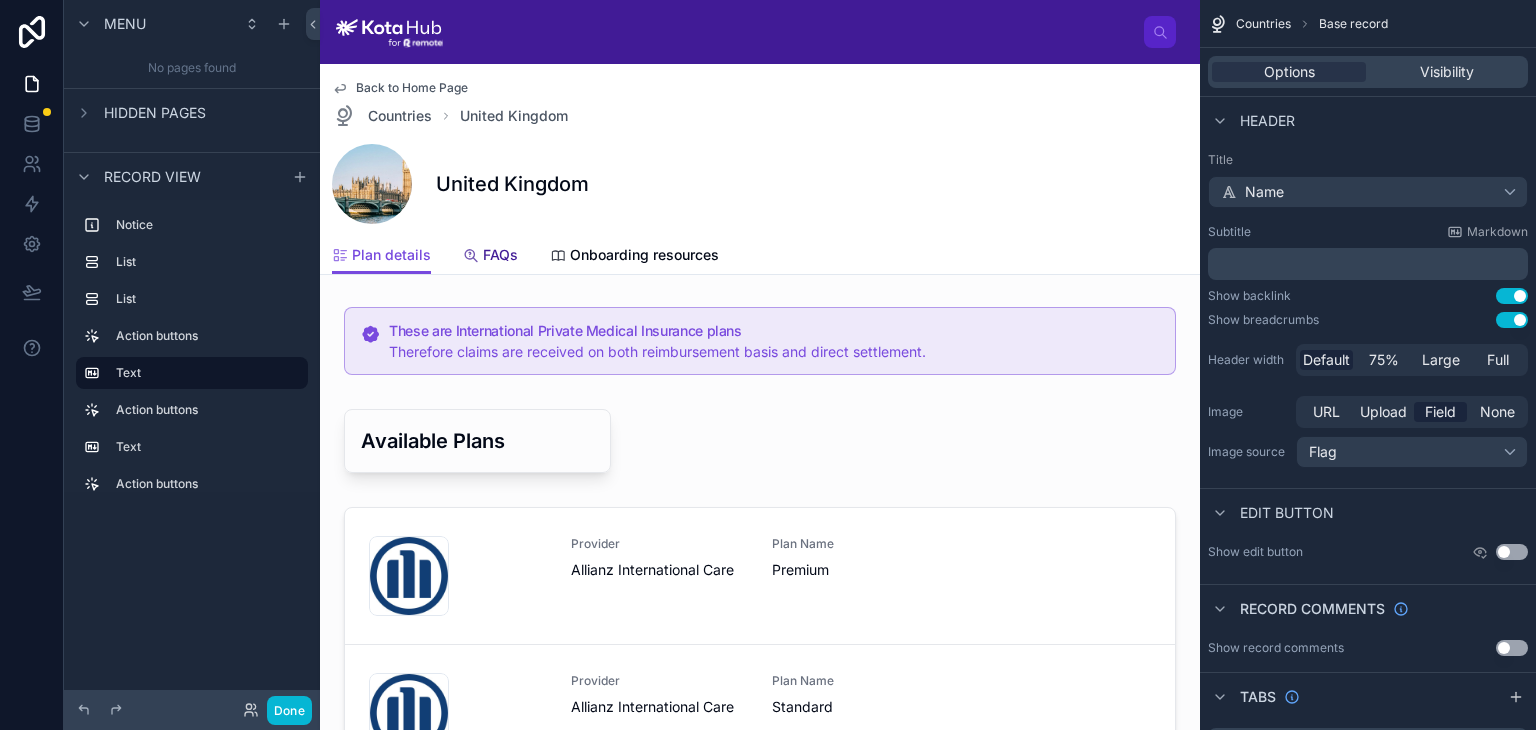 click on "FAQs" at bounding box center (490, 257) 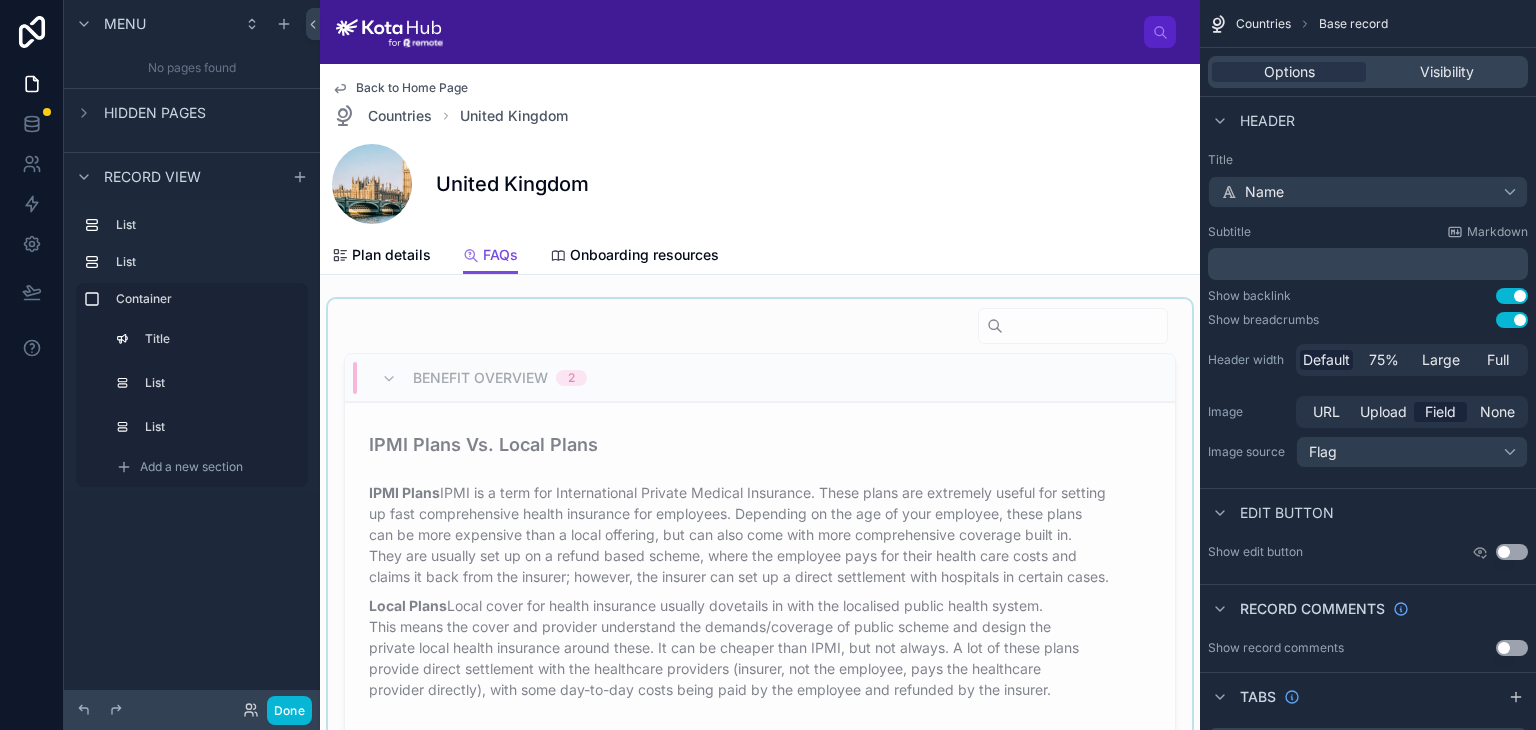 click at bounding box center [760, 608] 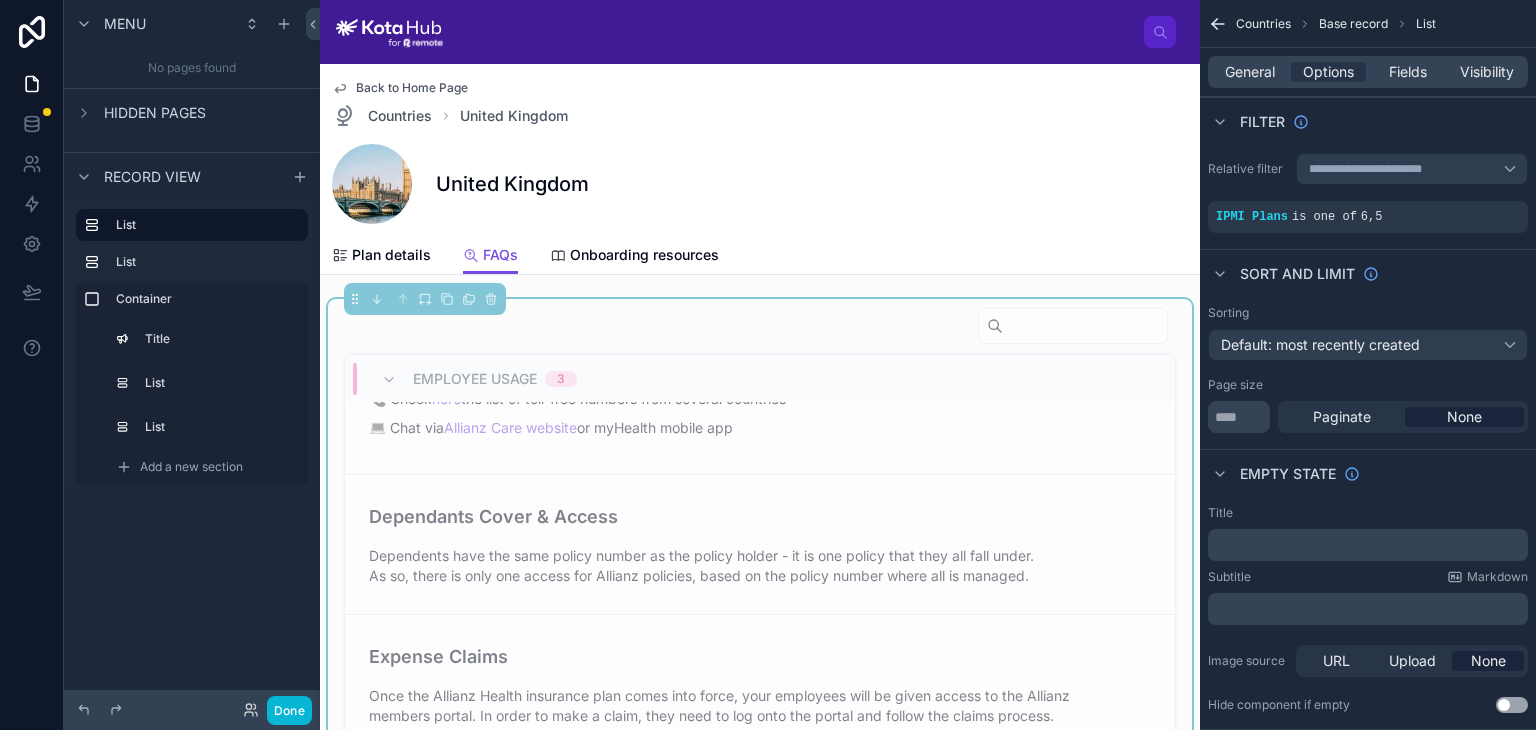 scroll, scrollTop: 762, scrollLeft: 0, axis: vertical 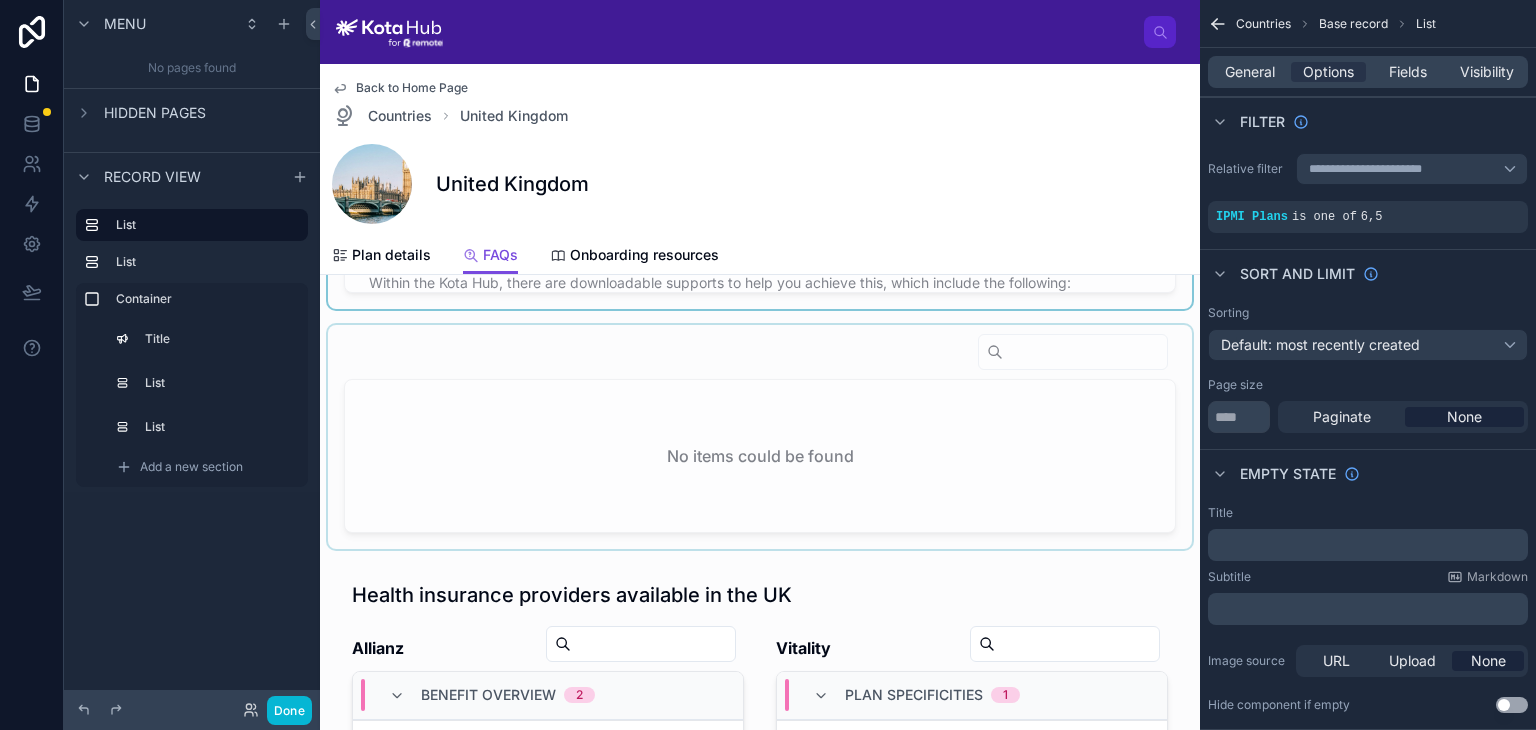 click at bounding box center (760, 437) 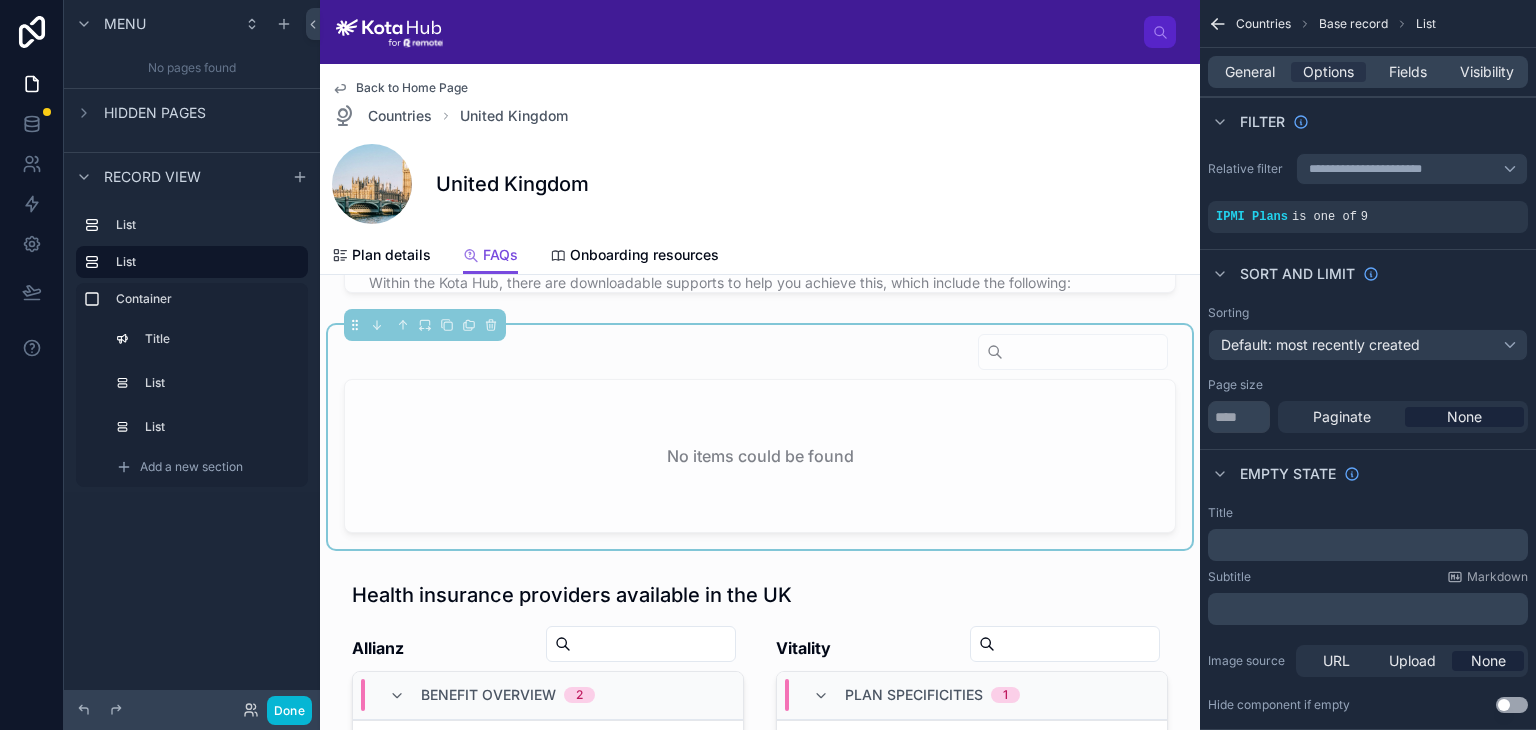 scroll, scrollTop: 0, scrollLeft: 0, axis: both 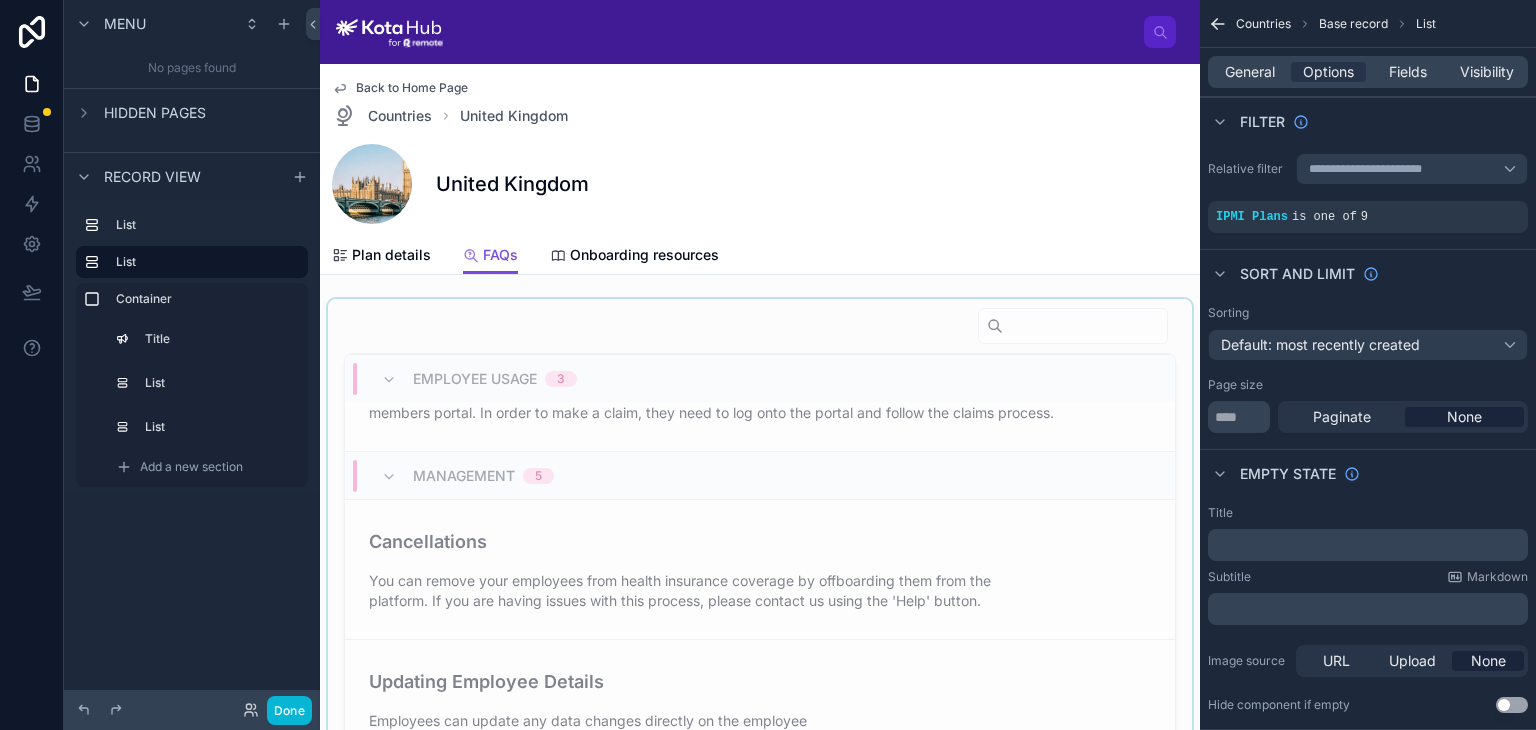 click on "Management 5" at bounding box center (760, 475) 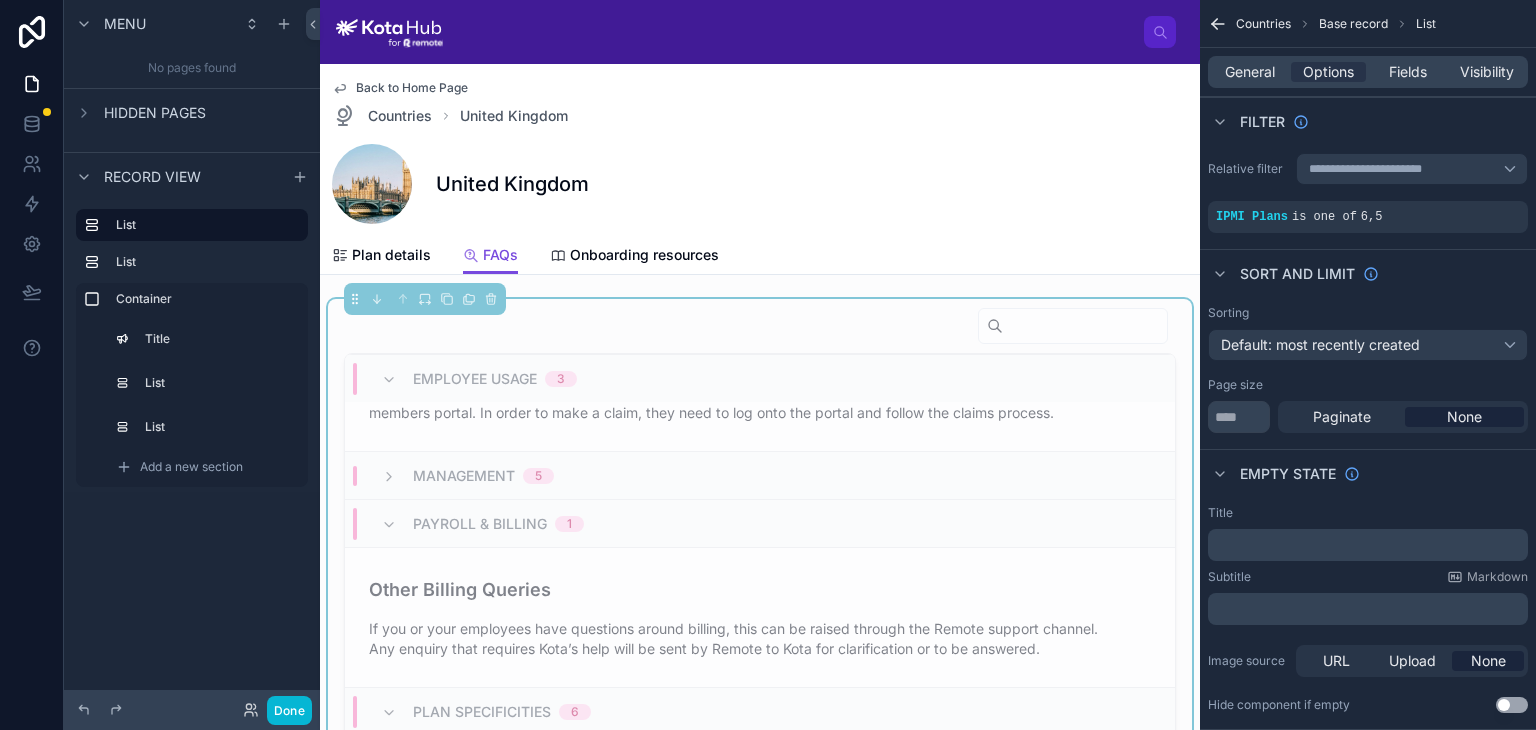 click on "Management 5" at bounding box center [760, 475] 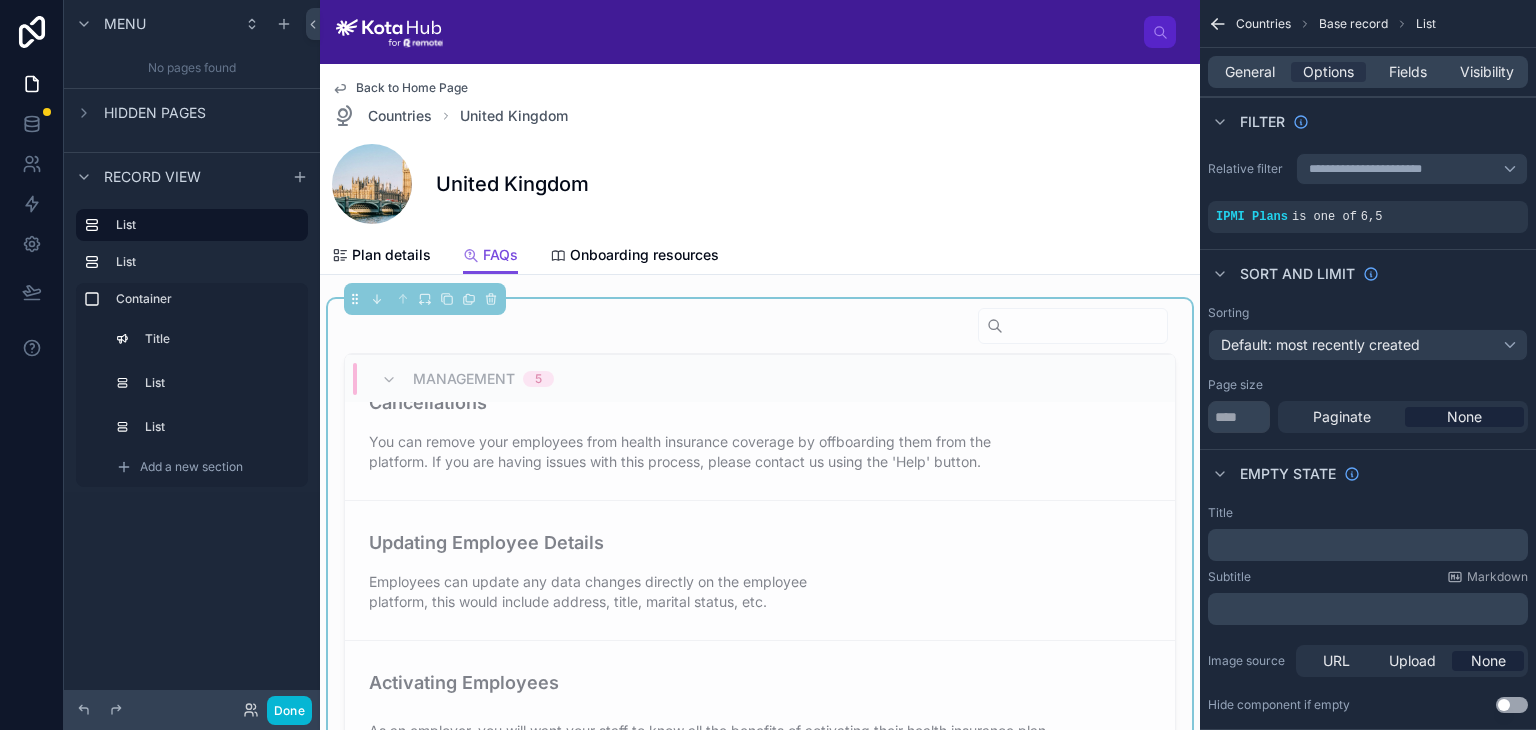 scroll, scrollTop: 1199, scrollLeft: 0, axis: vertical 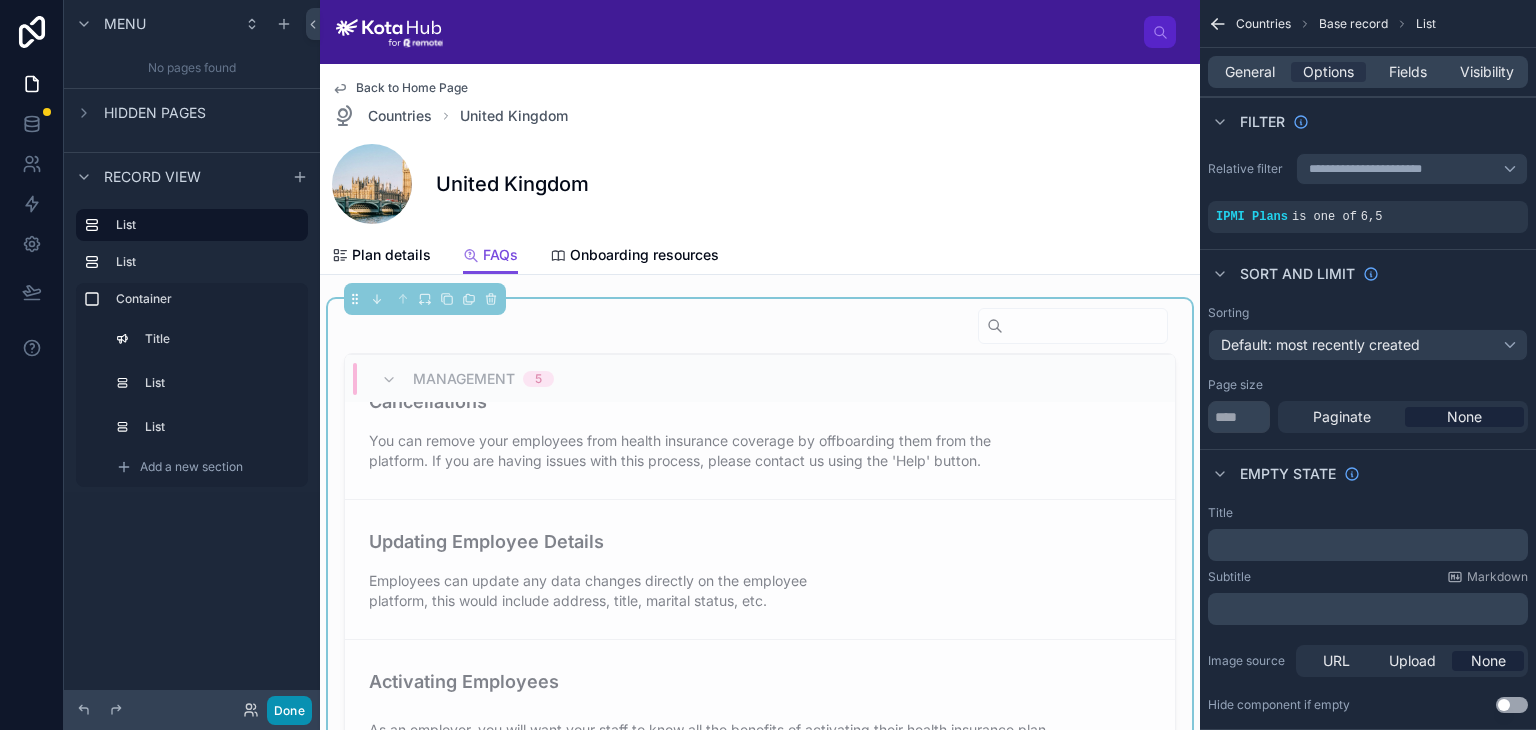 click on "Done" at bounding box center [289, 710] 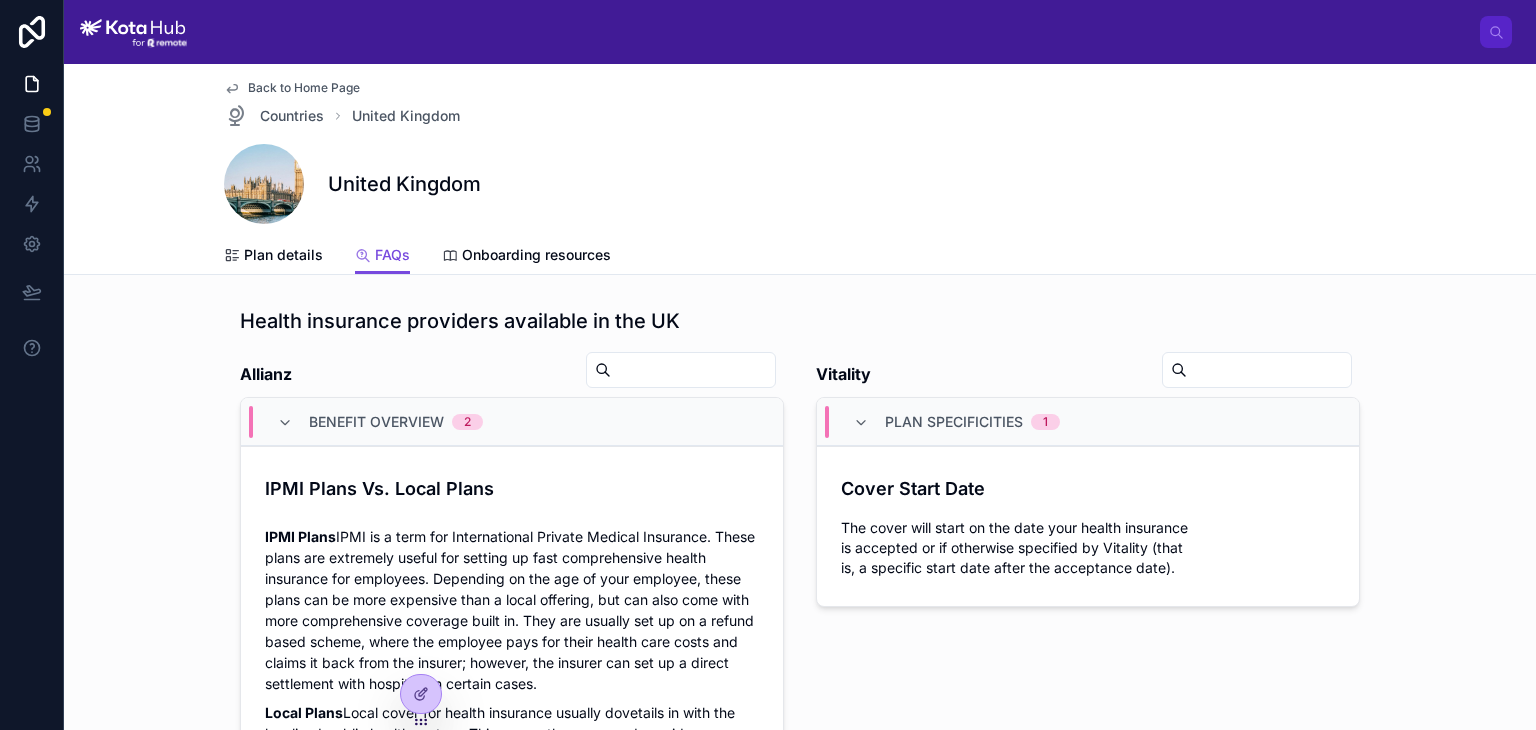 click on "United Kingdom" at bounding box center [404, 184] 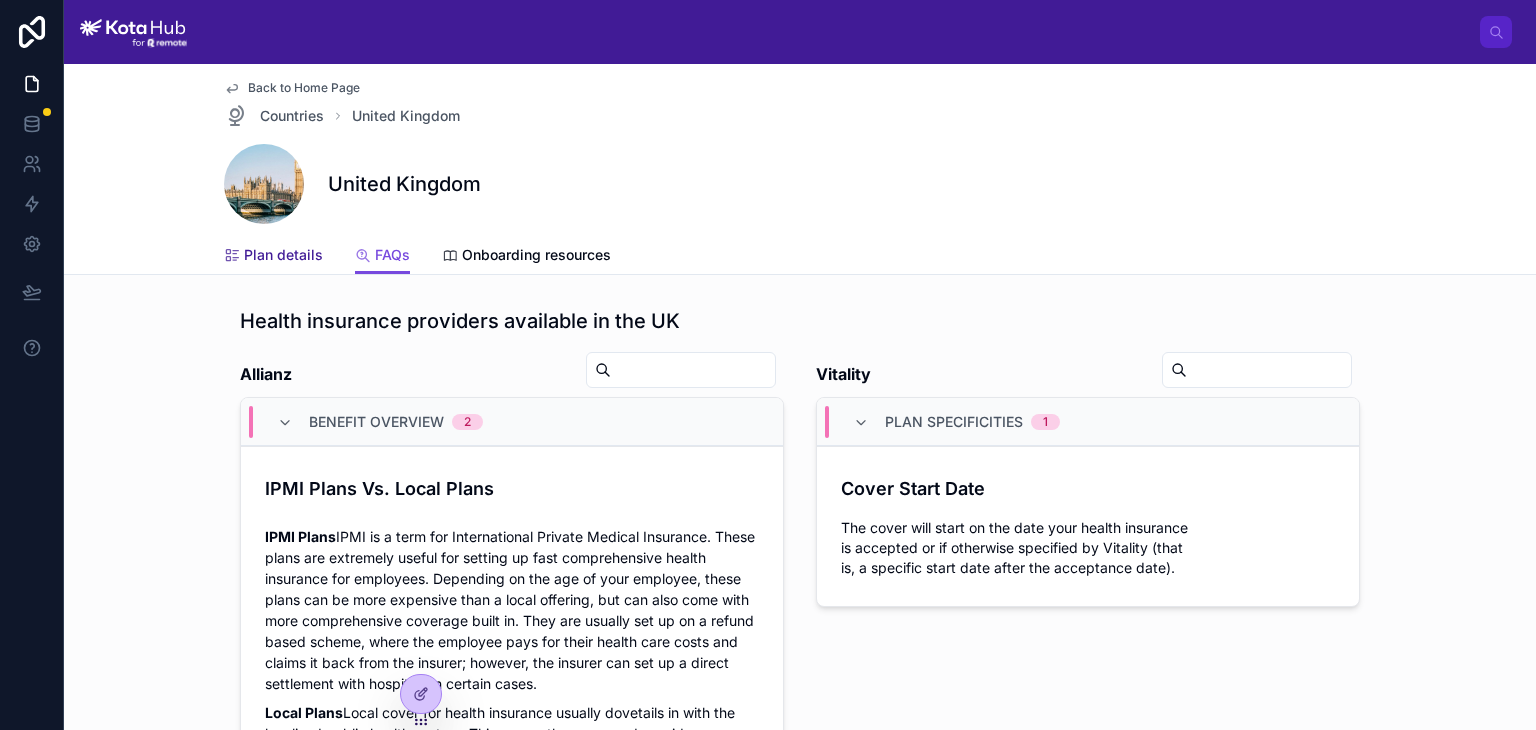 click on "Plan details" at bounding box center [273, 257] 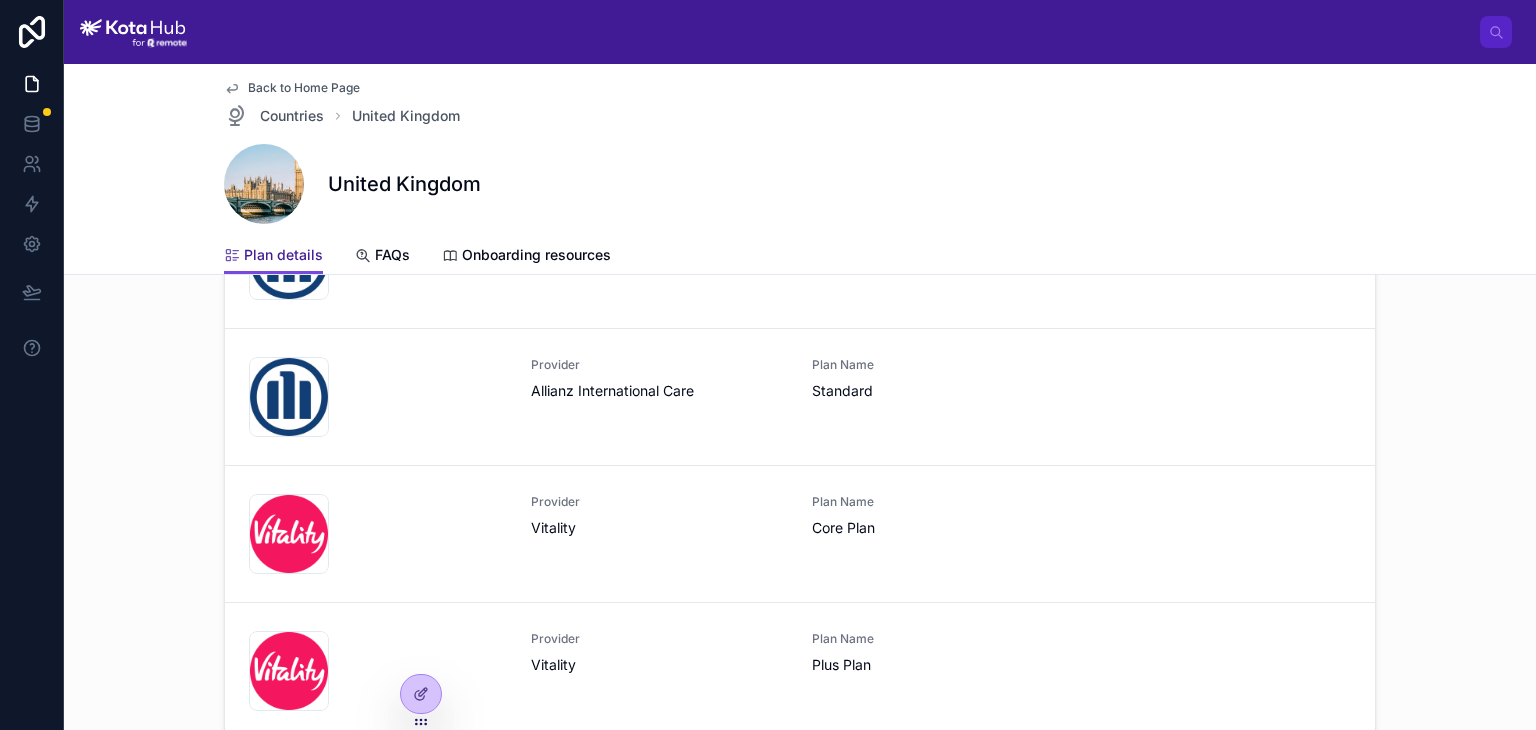 scroll, scrollTop: 404, scrollLeft: 0, axis: vertical 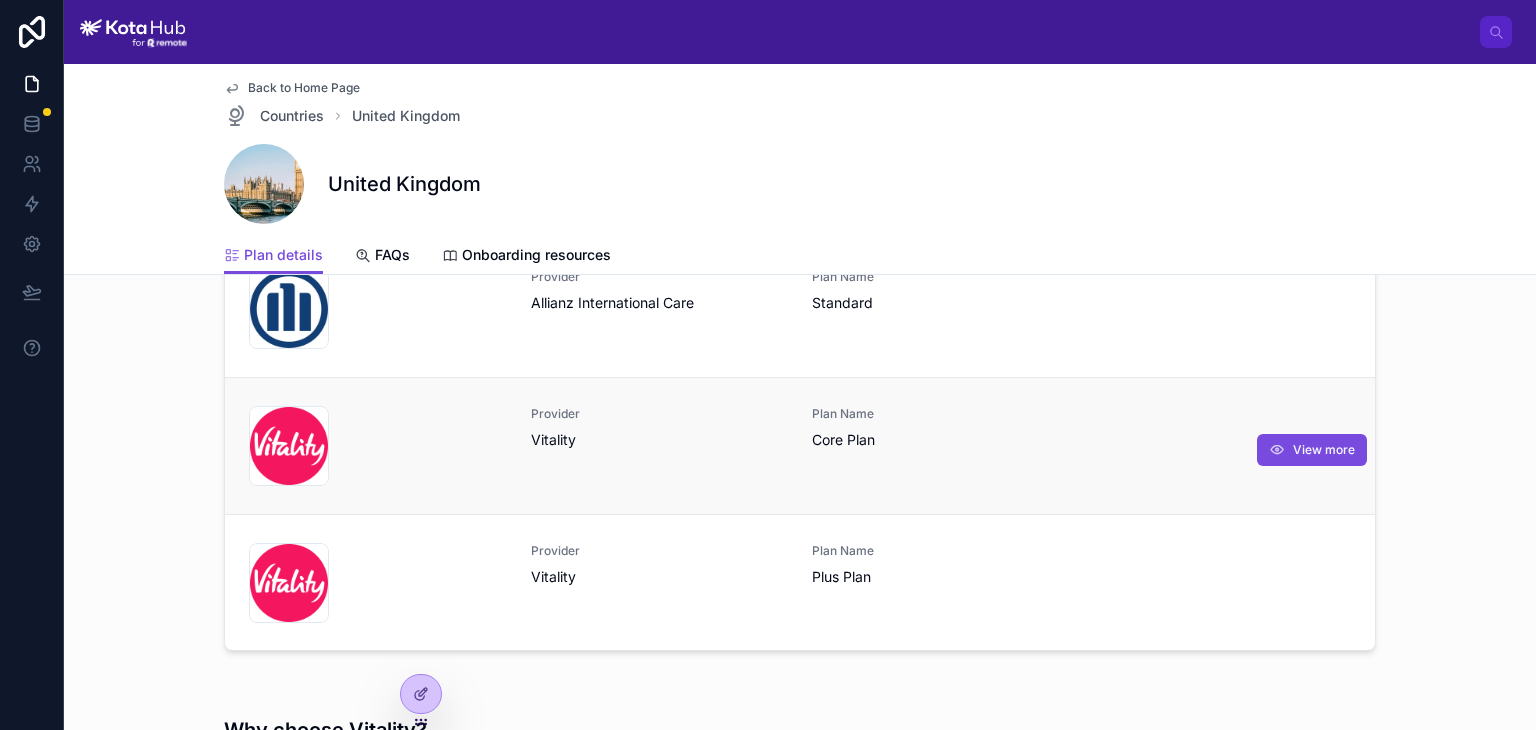 click on "Provider" at bounding box center (660, 414) 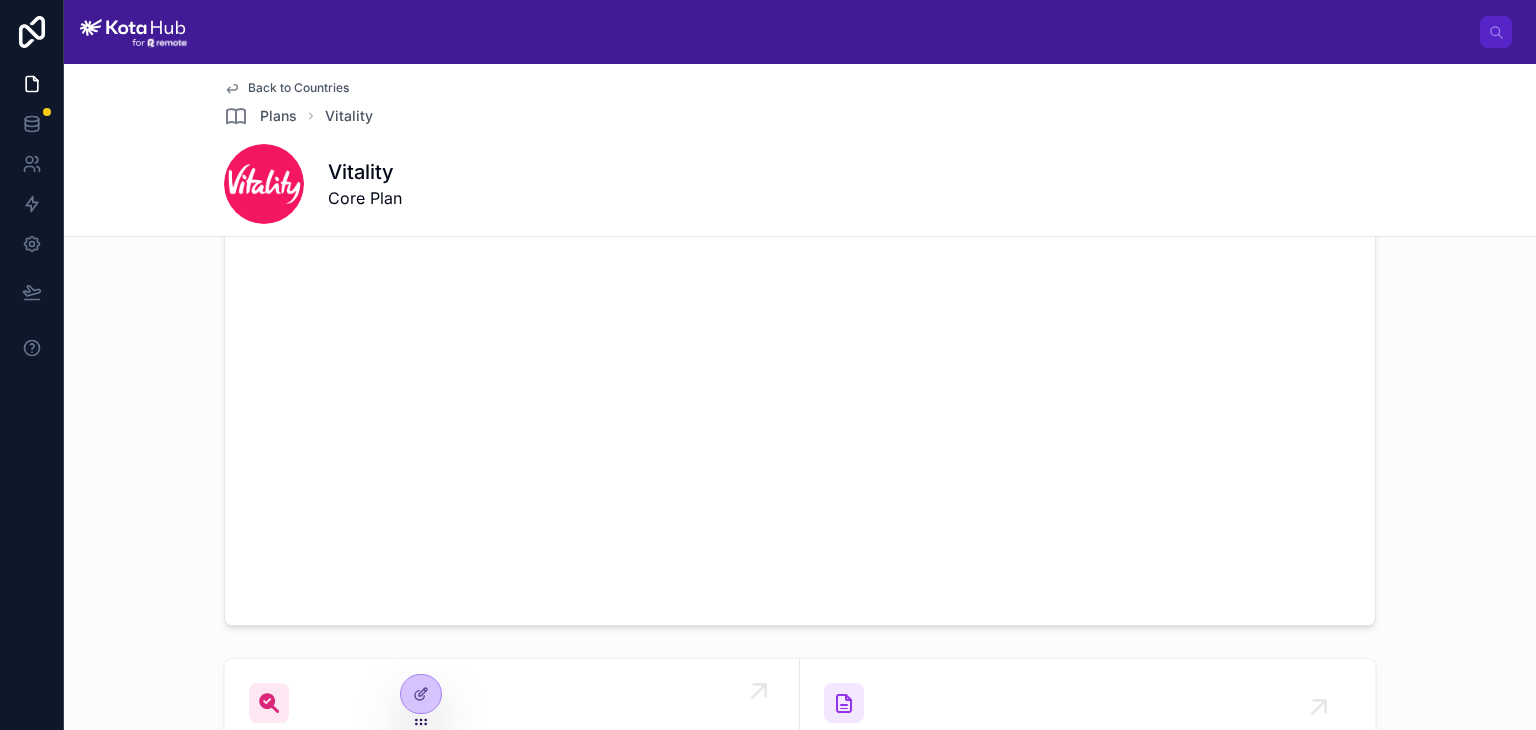 scroll, scrollTop: 0, scrollLeft: 0, axis: both 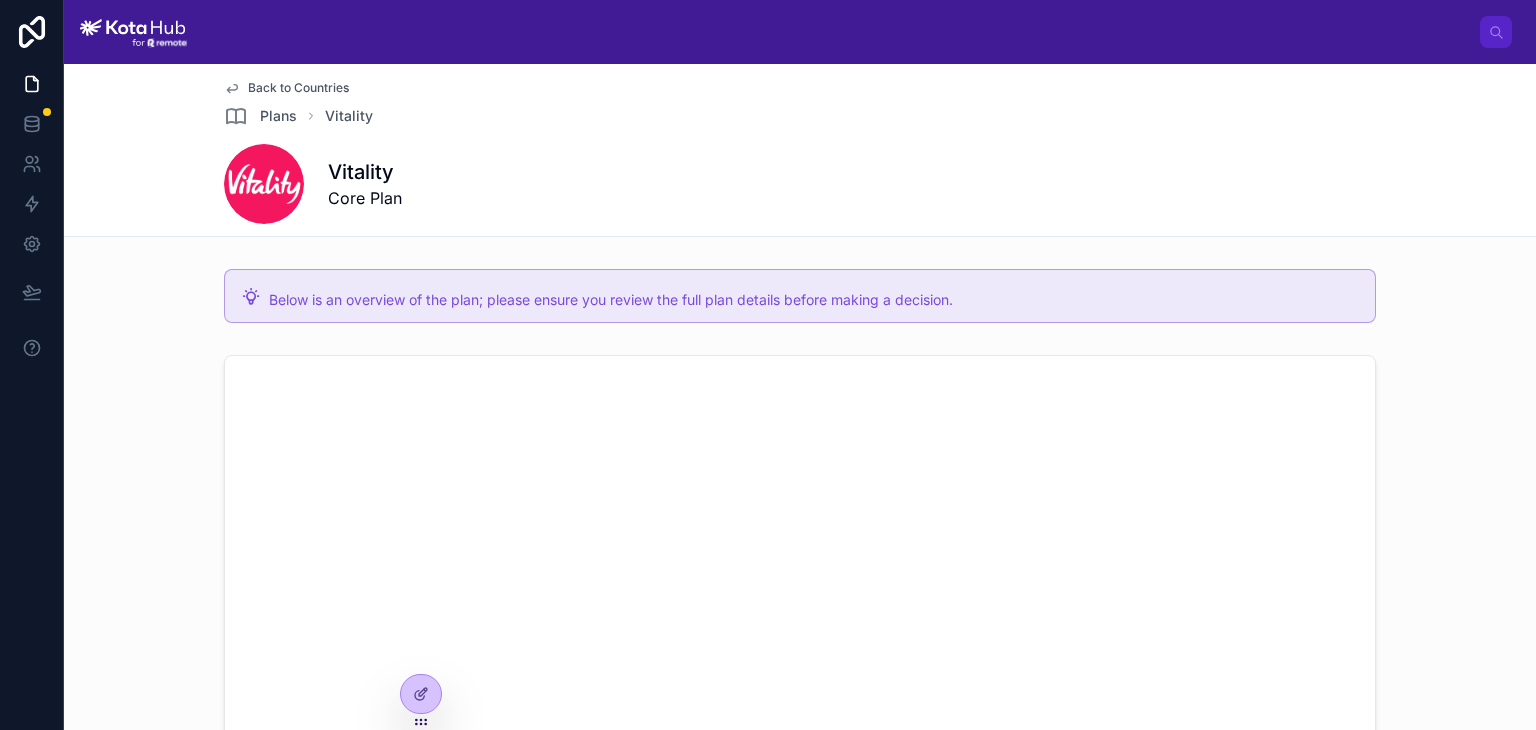 click at bounding box center (133, 32) 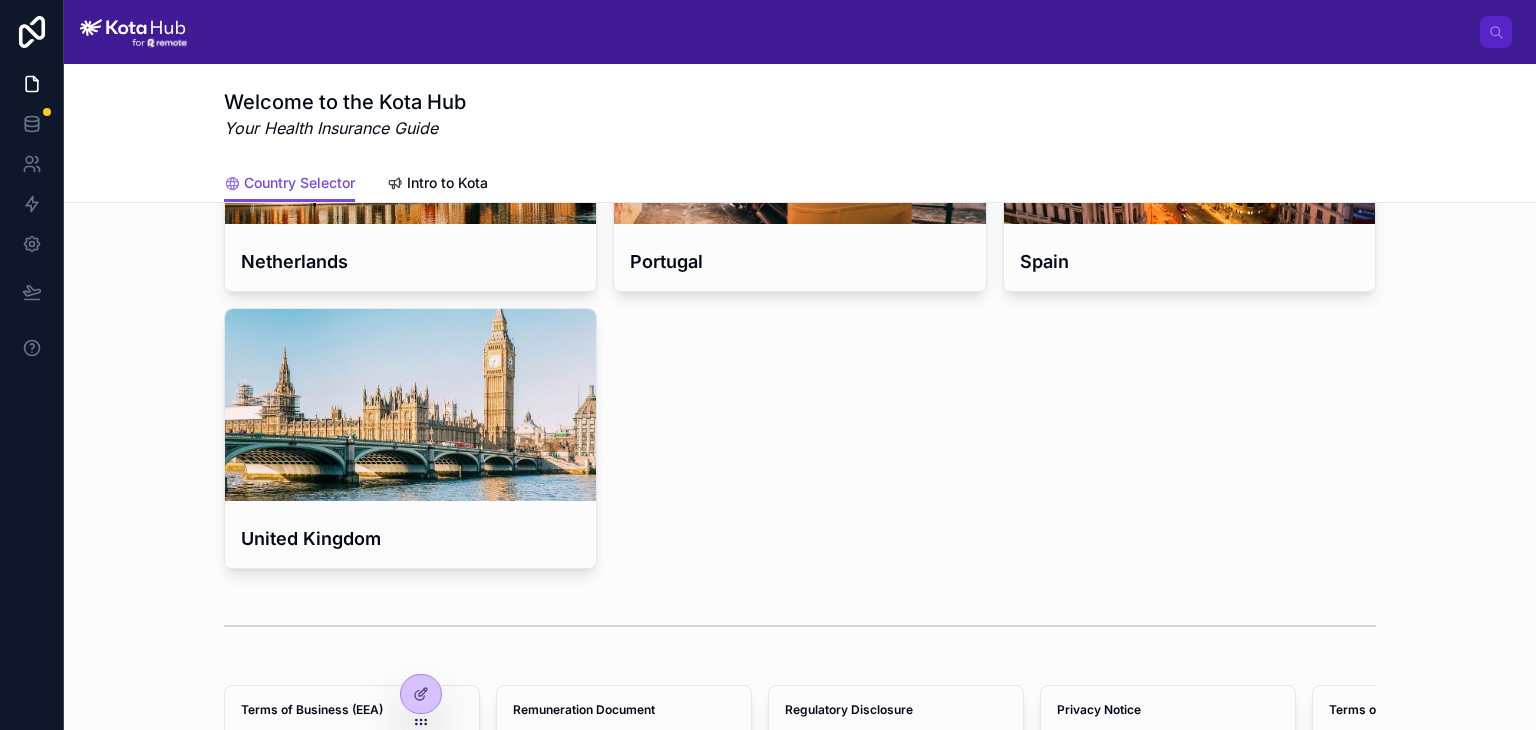 scroll, scrollTop: 908, scrollLeft: 0, axis: vertical 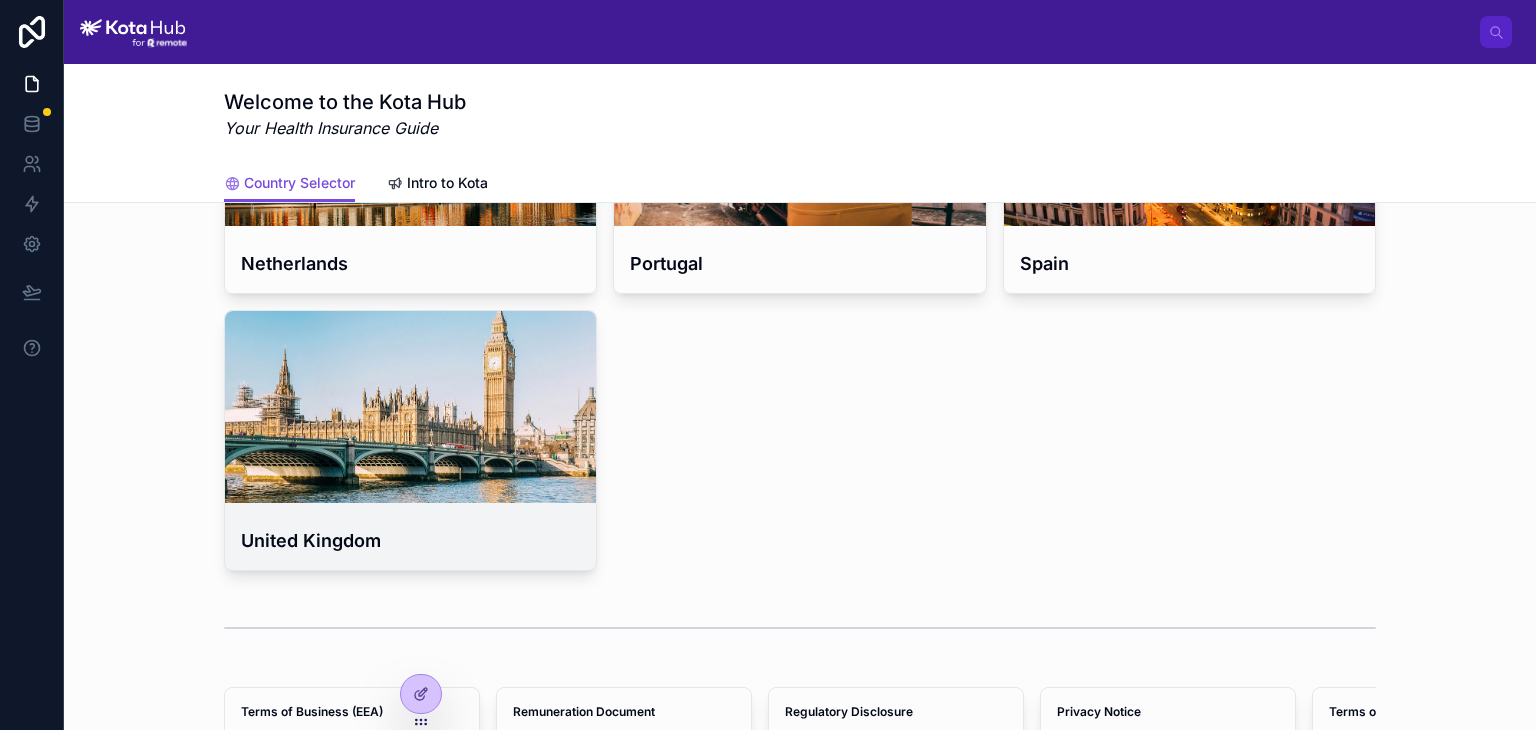 click at bounding box center (410, 407) 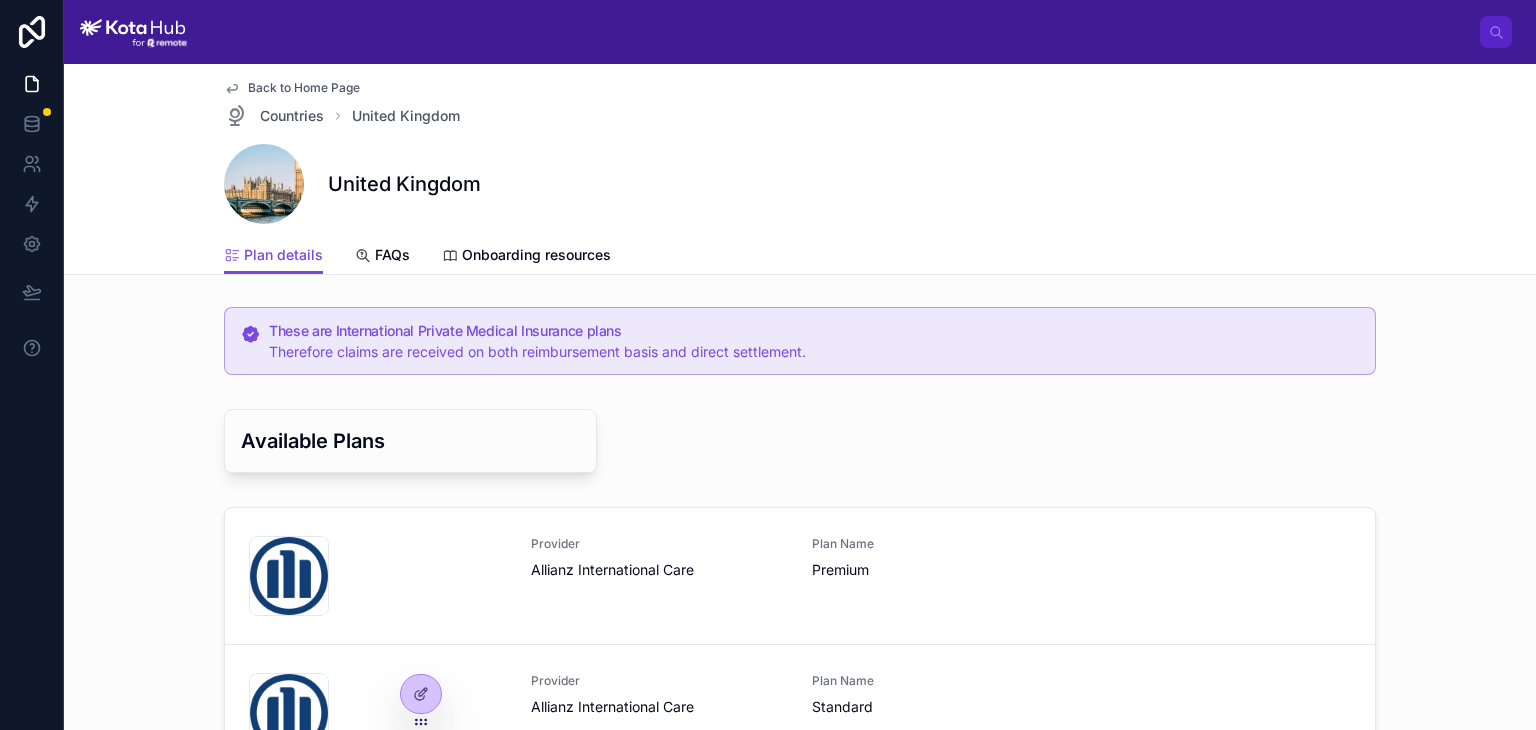 scroll, scrollTop: 504, scrollLeft: 0, axis: vertical 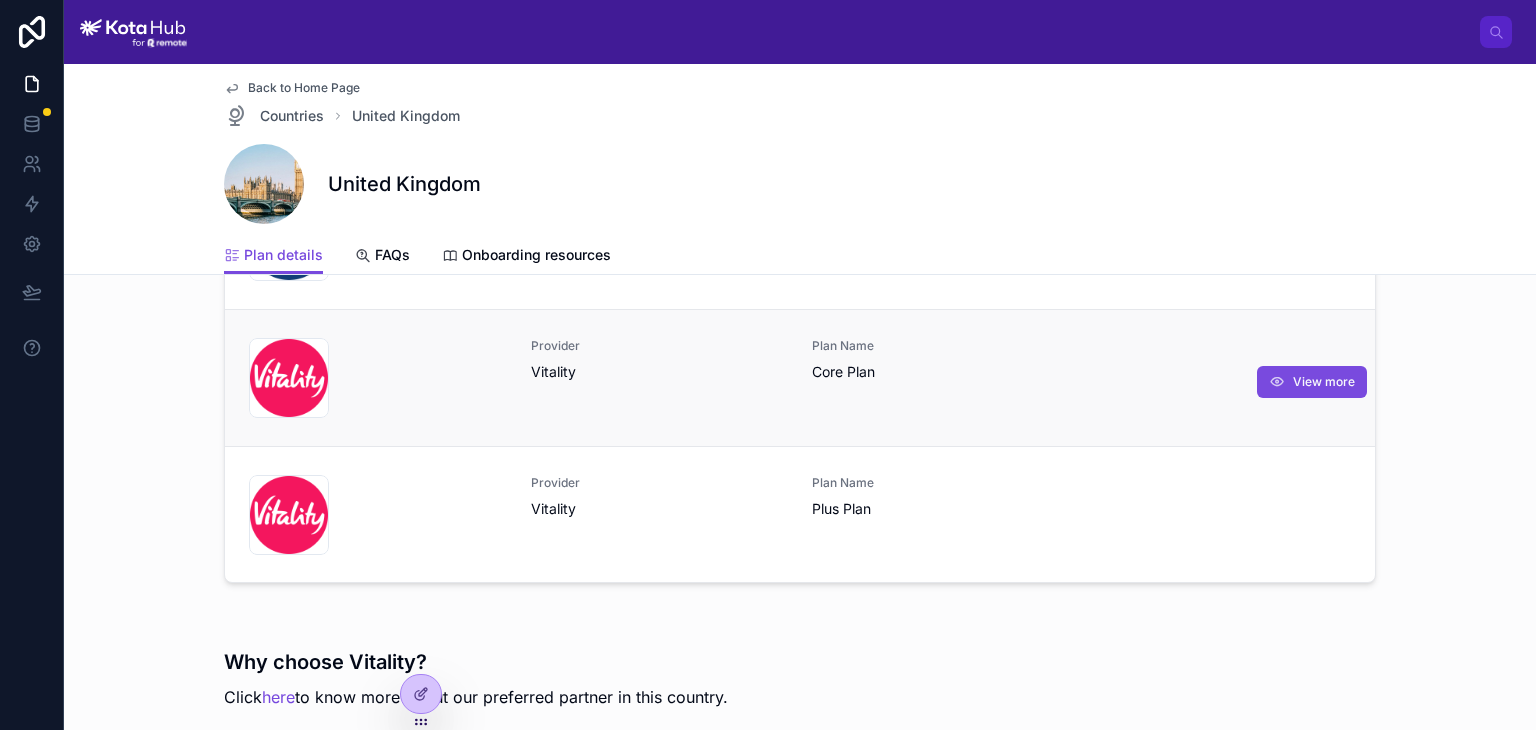 click on "Provider Vitality" at bounding box center (660, 378) 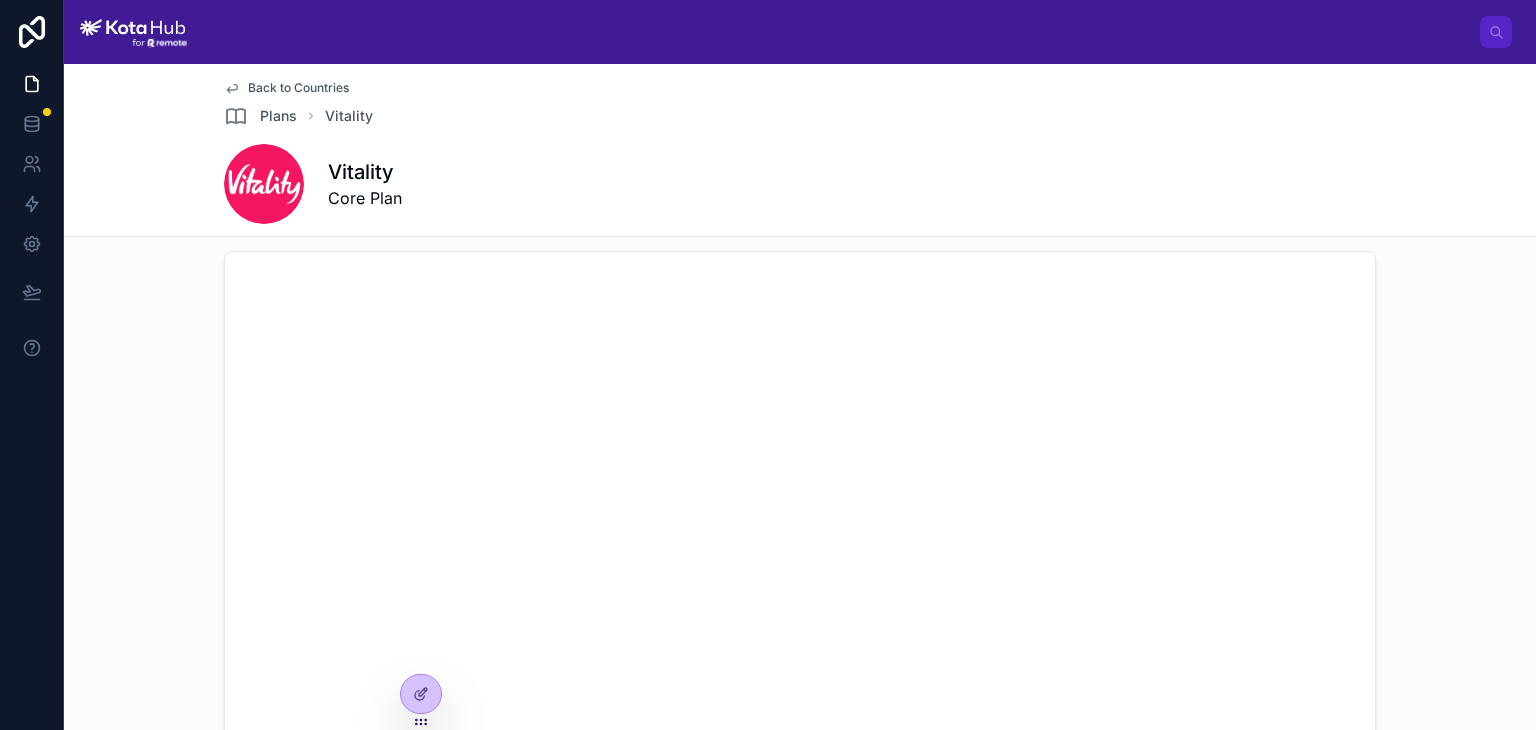scroll, scrollTop: 212, scrollLeft: 0, axis: vertical 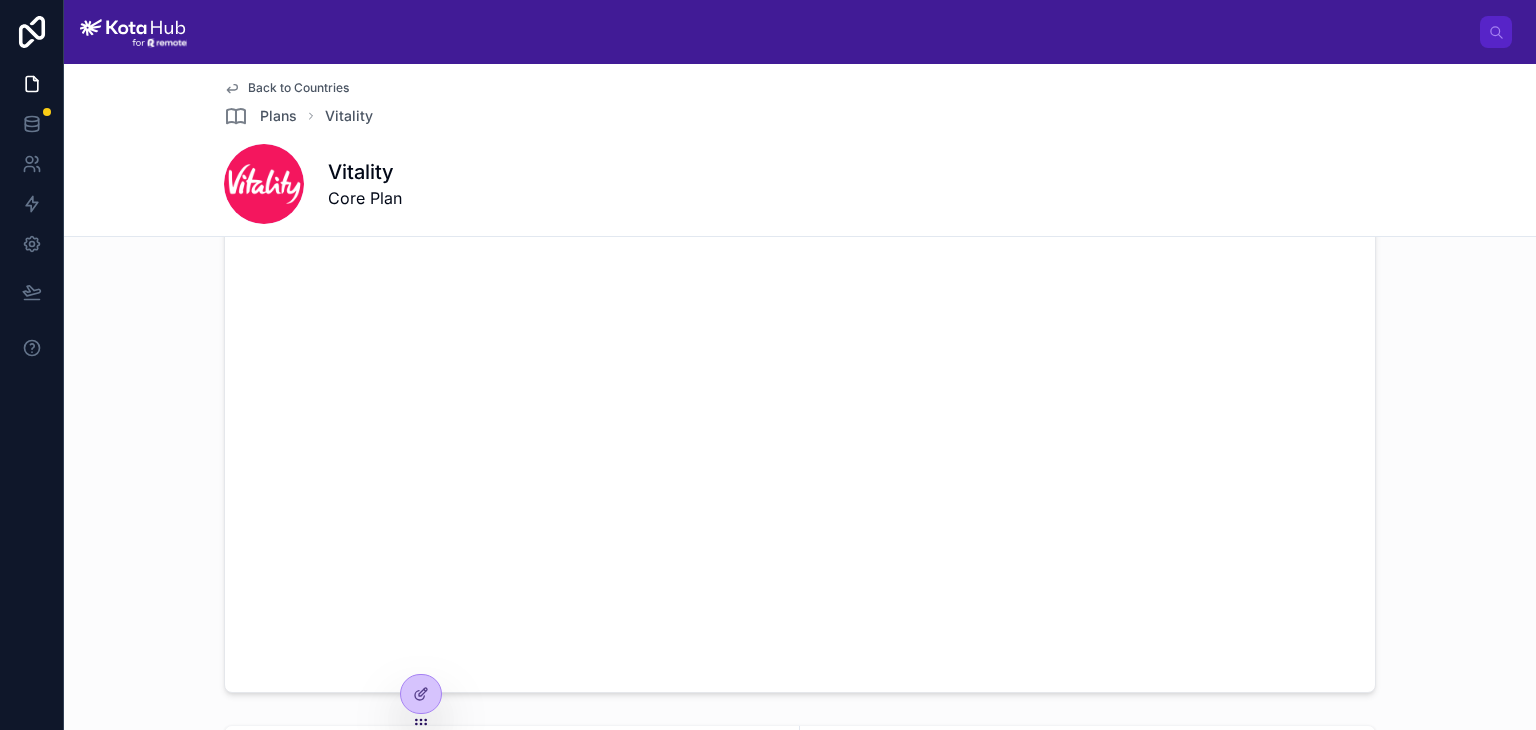 click on "GL [FIRST] [LAST]" at bounding box center (800, 32) 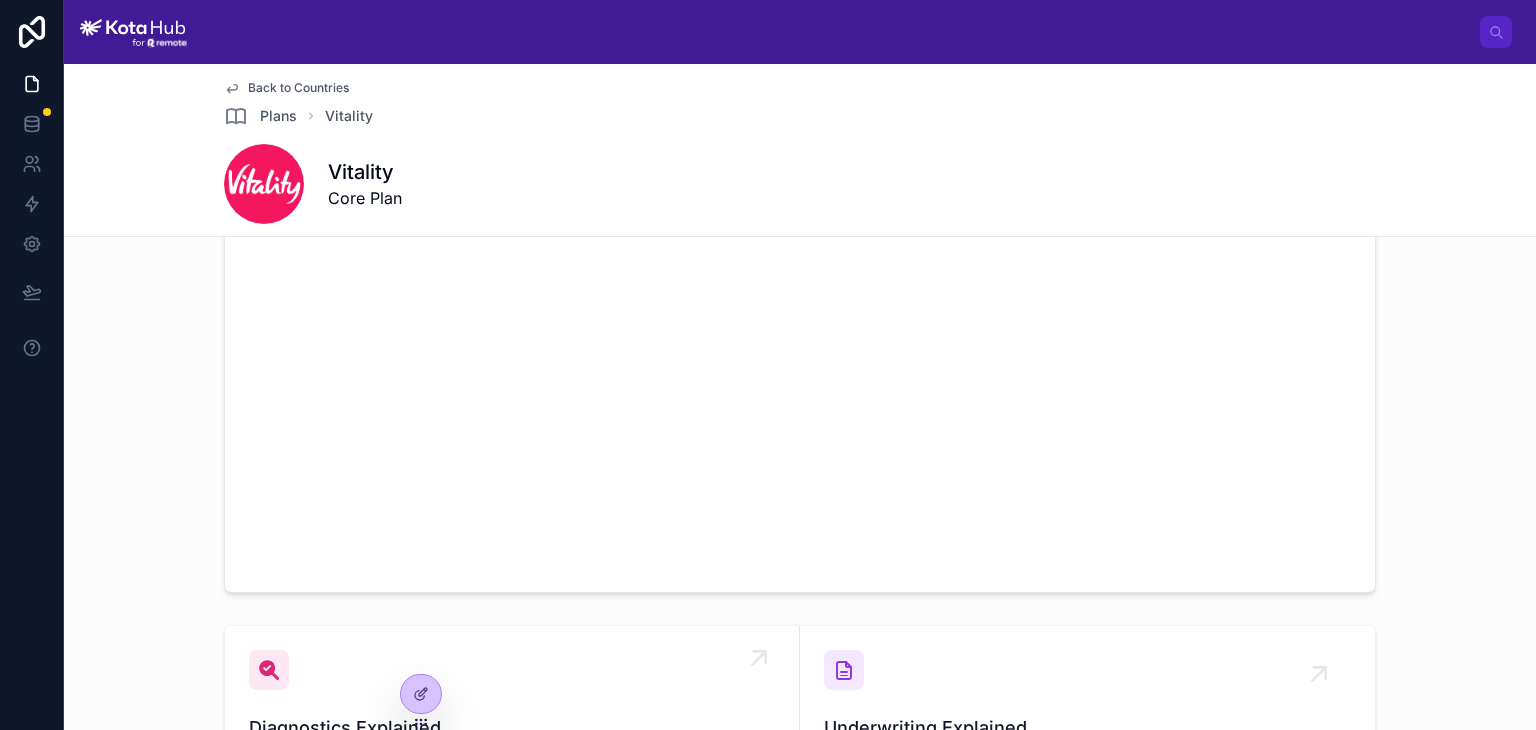 scroll, scrollTop: 318, scrollLeft: 0, axis: vertical 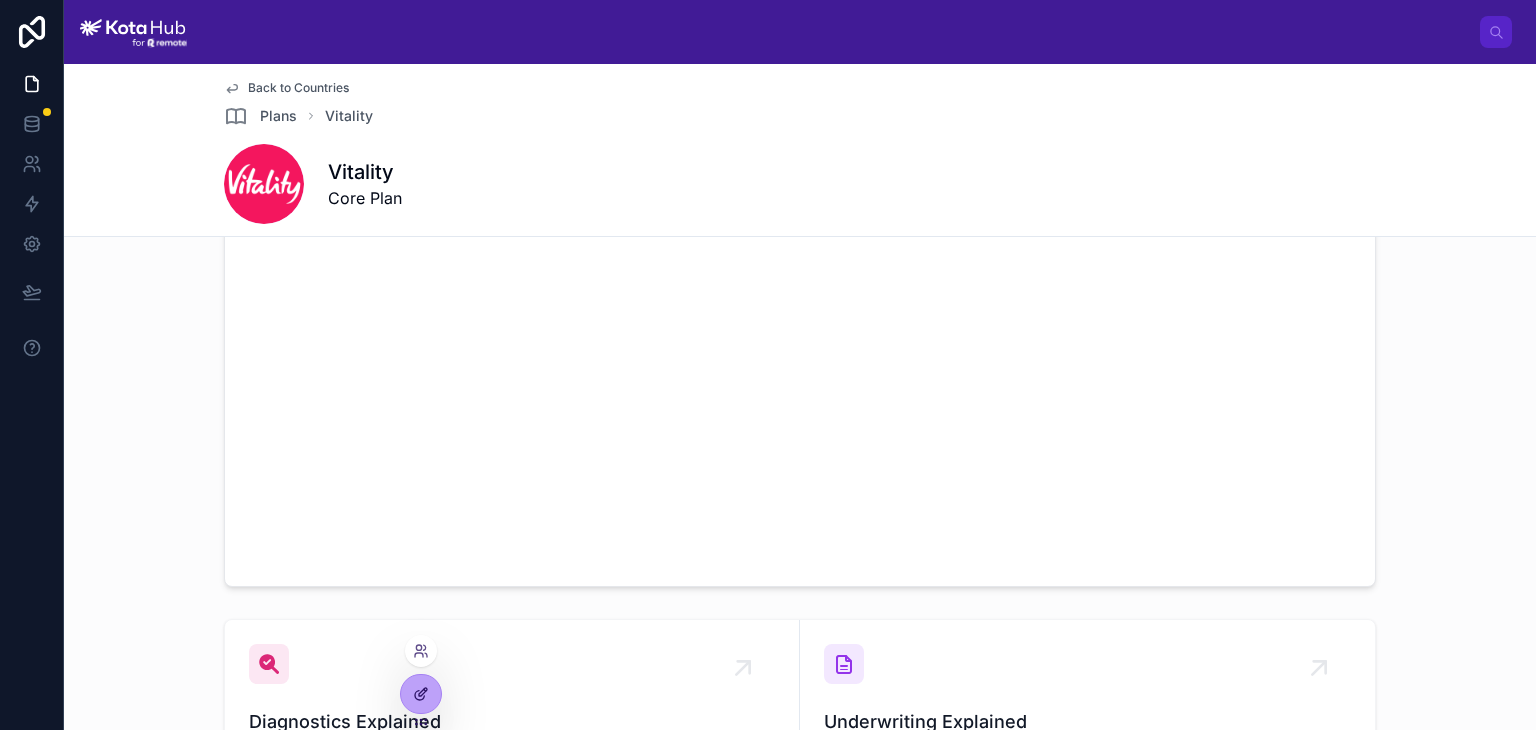 click 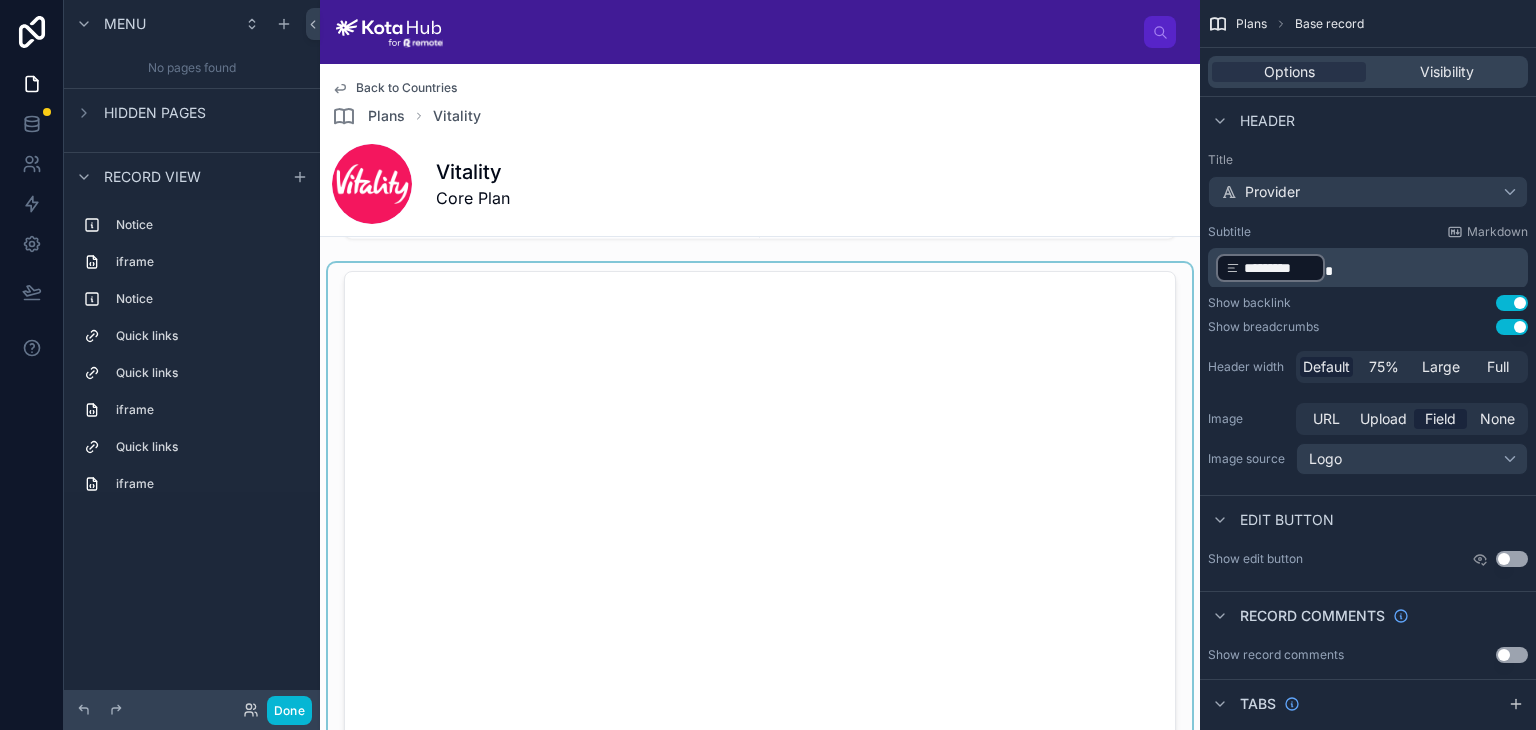 scroll, scrollTop: 2308, scrollLeft: 0, axis: vertical 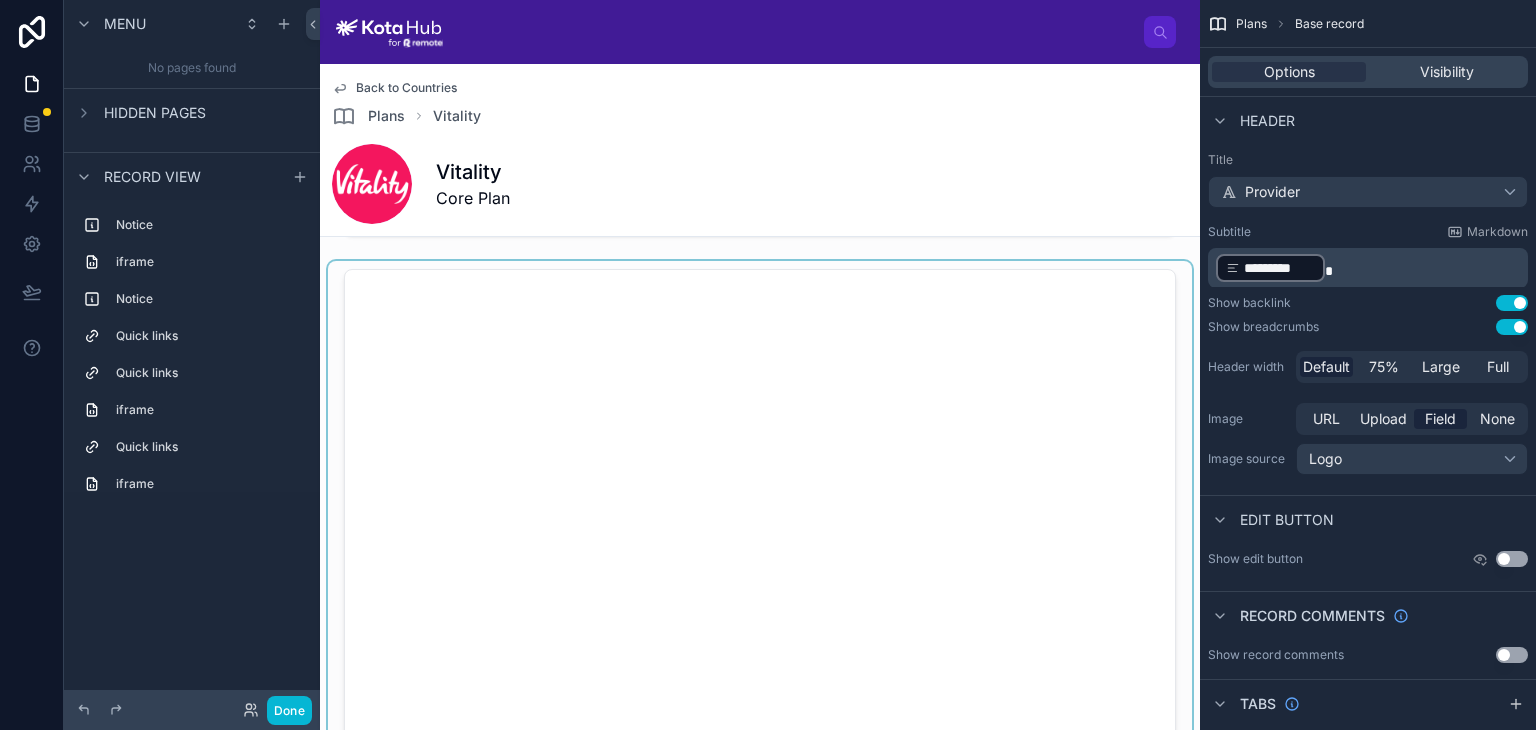 click at bounding box center [760, 544] 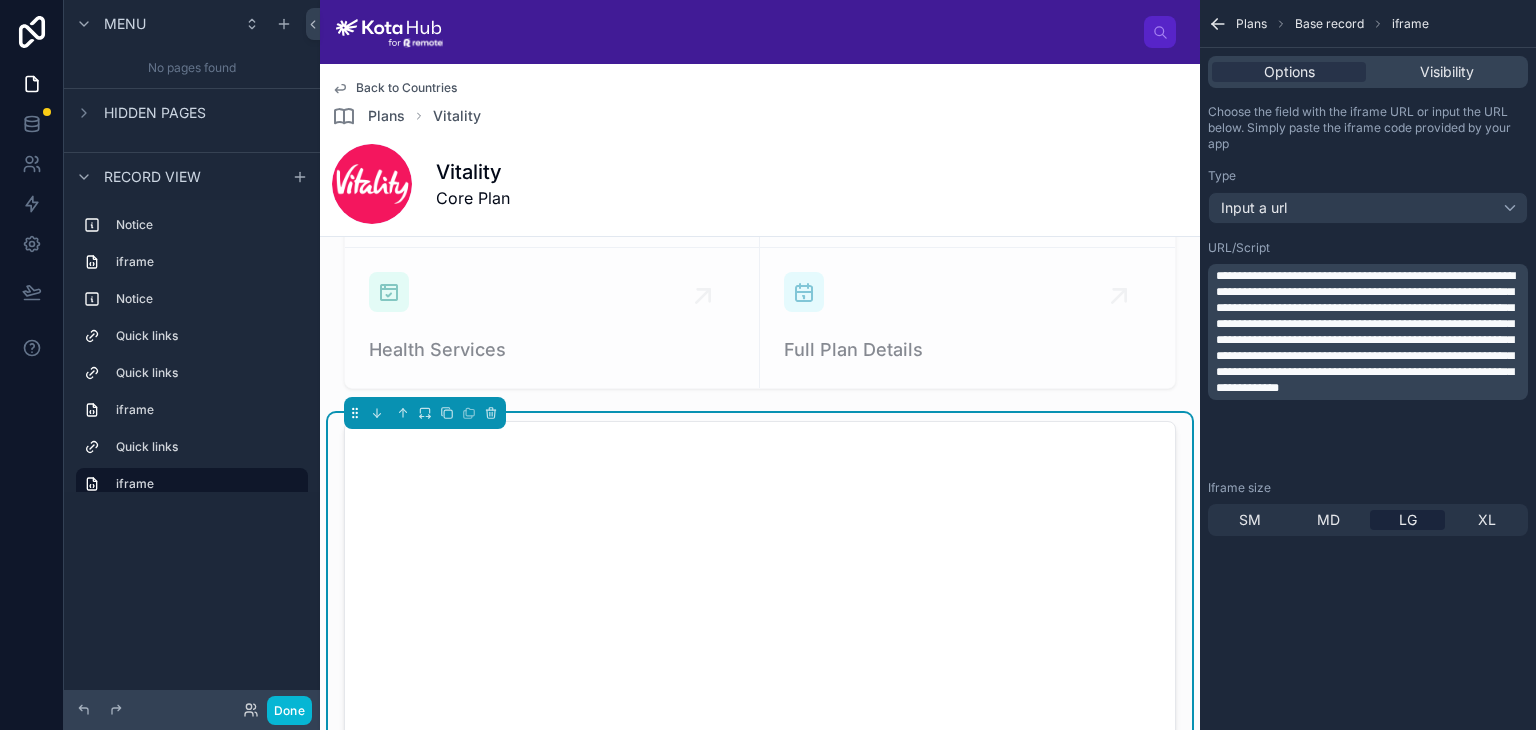 scroll, scrollTop: 2160, scrollLeft: 0, axis: vertical 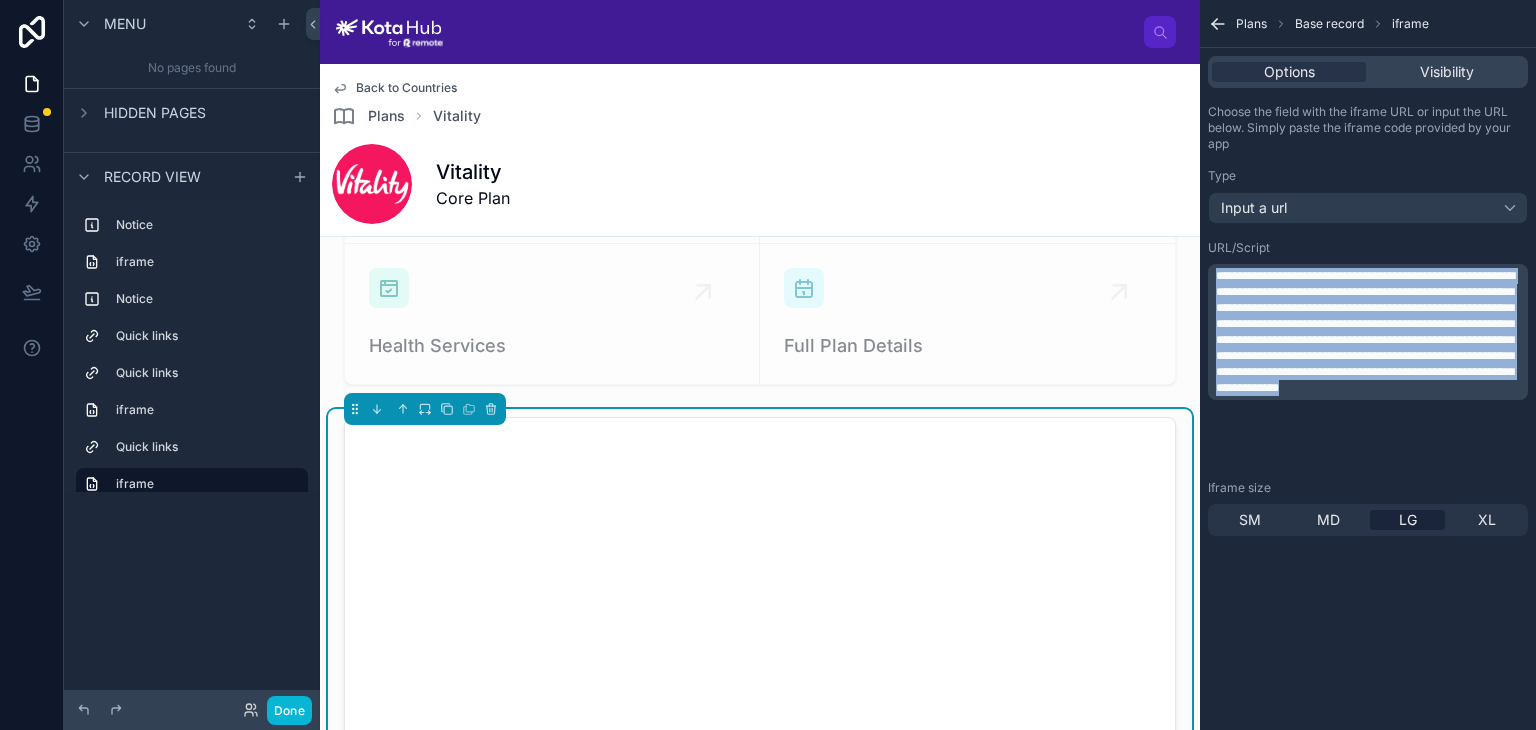 drag, startPoint x: 1280, startPoint y: 453, endPoint x: 1205, endPoint y: 200, distance: 263.88254 